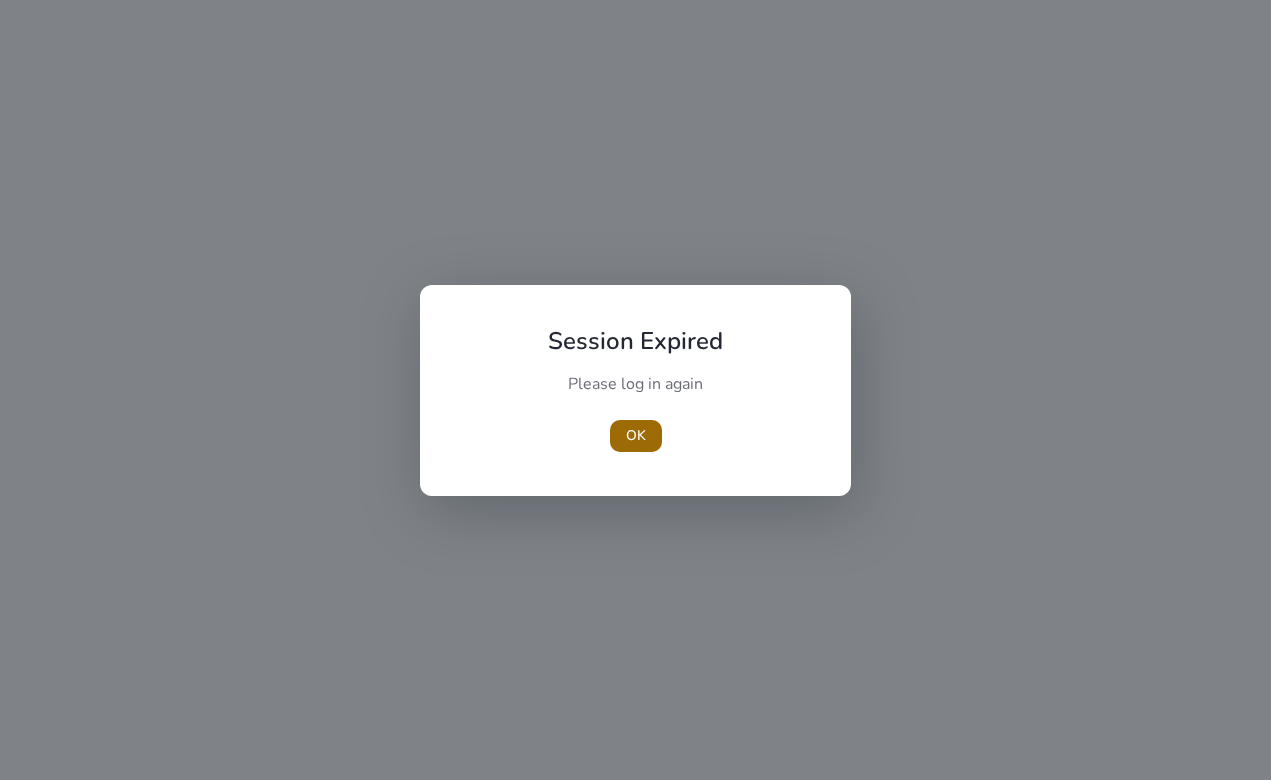 scroll, scrollTop: 0, scrollLeft: 0, axis: both 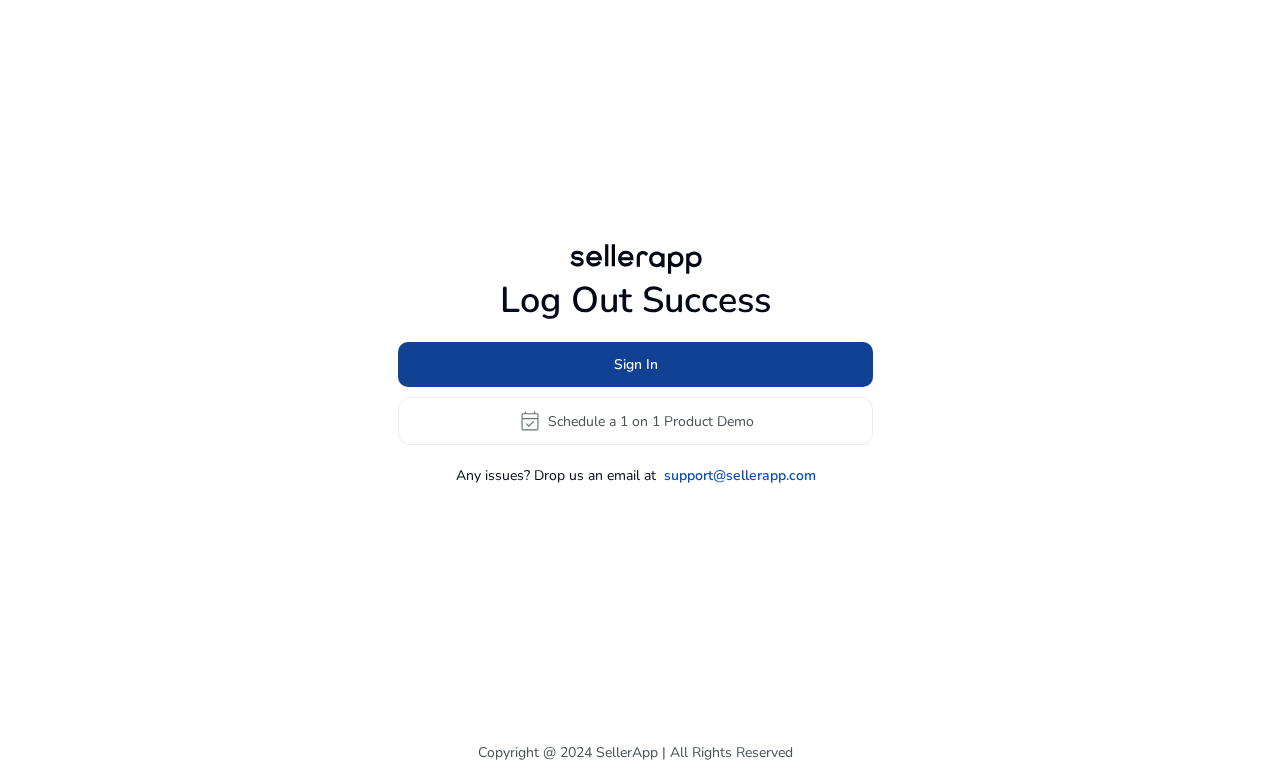 click 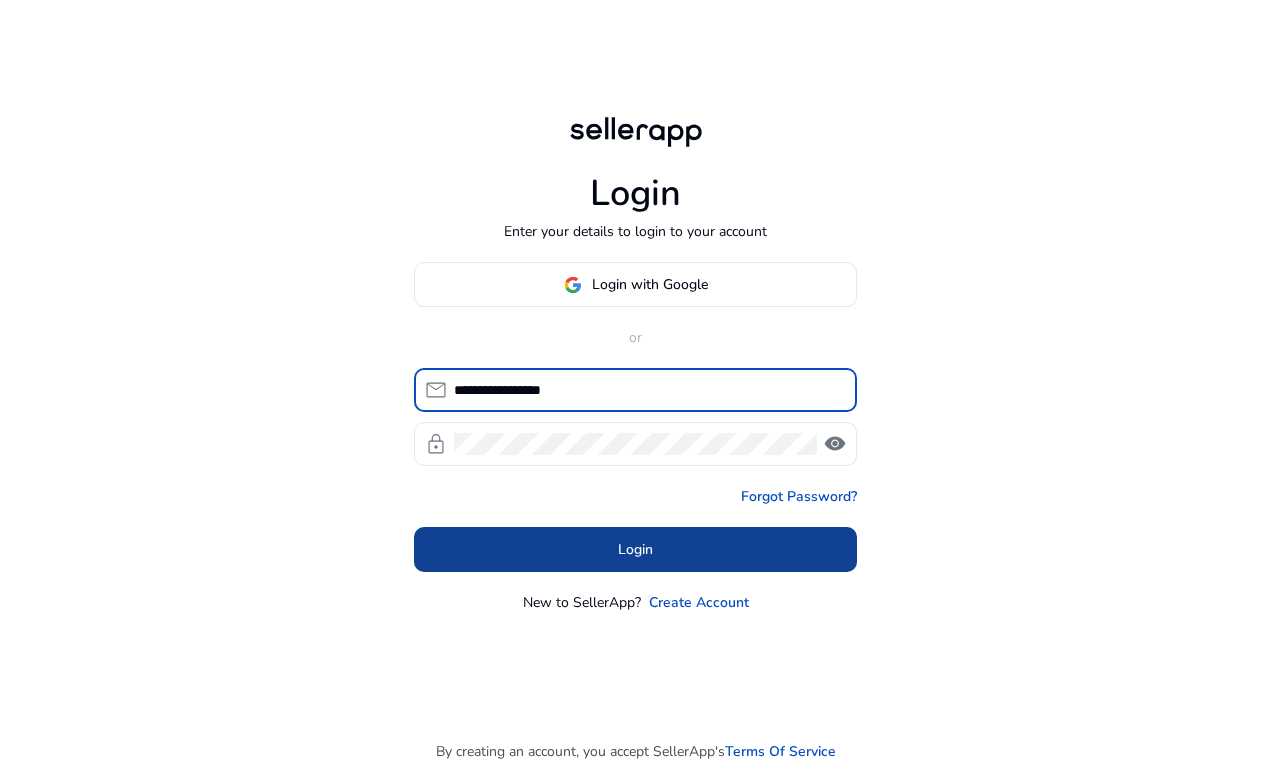 type on "**********" 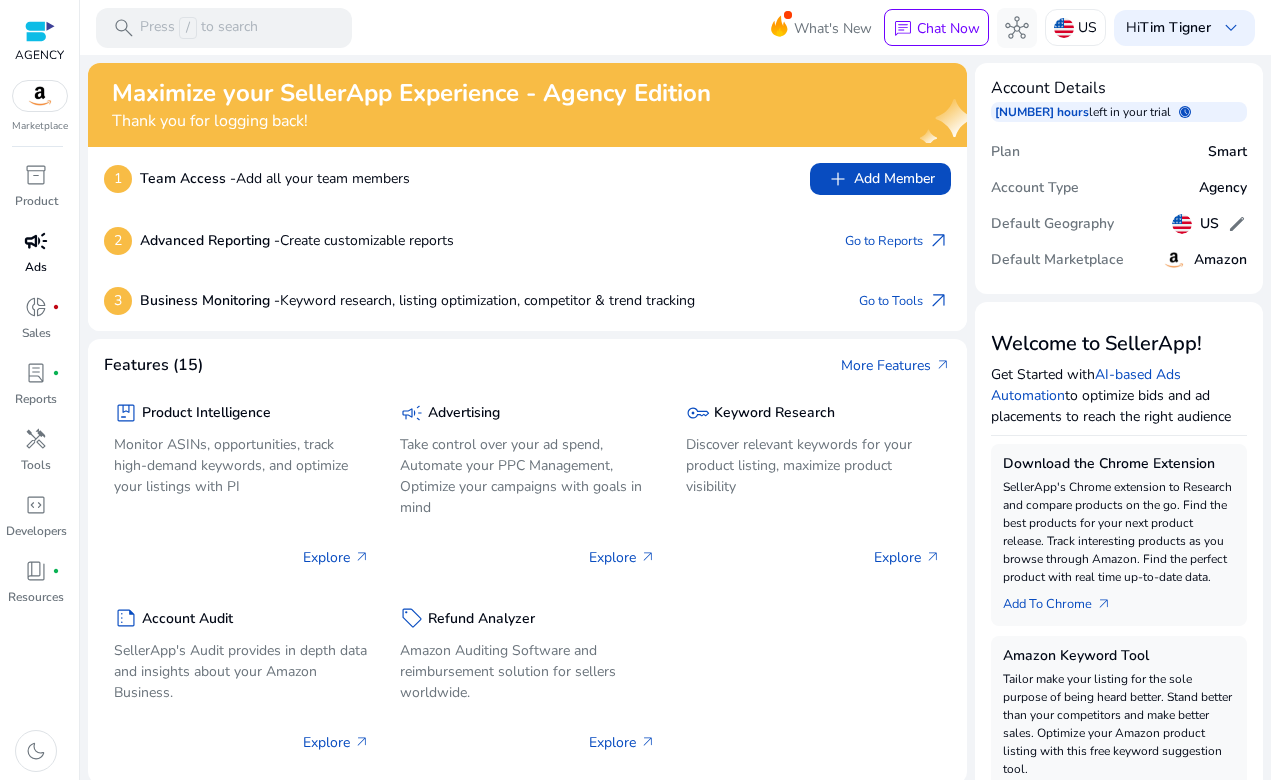 click on "campaign" at bounding box center (36, 241) 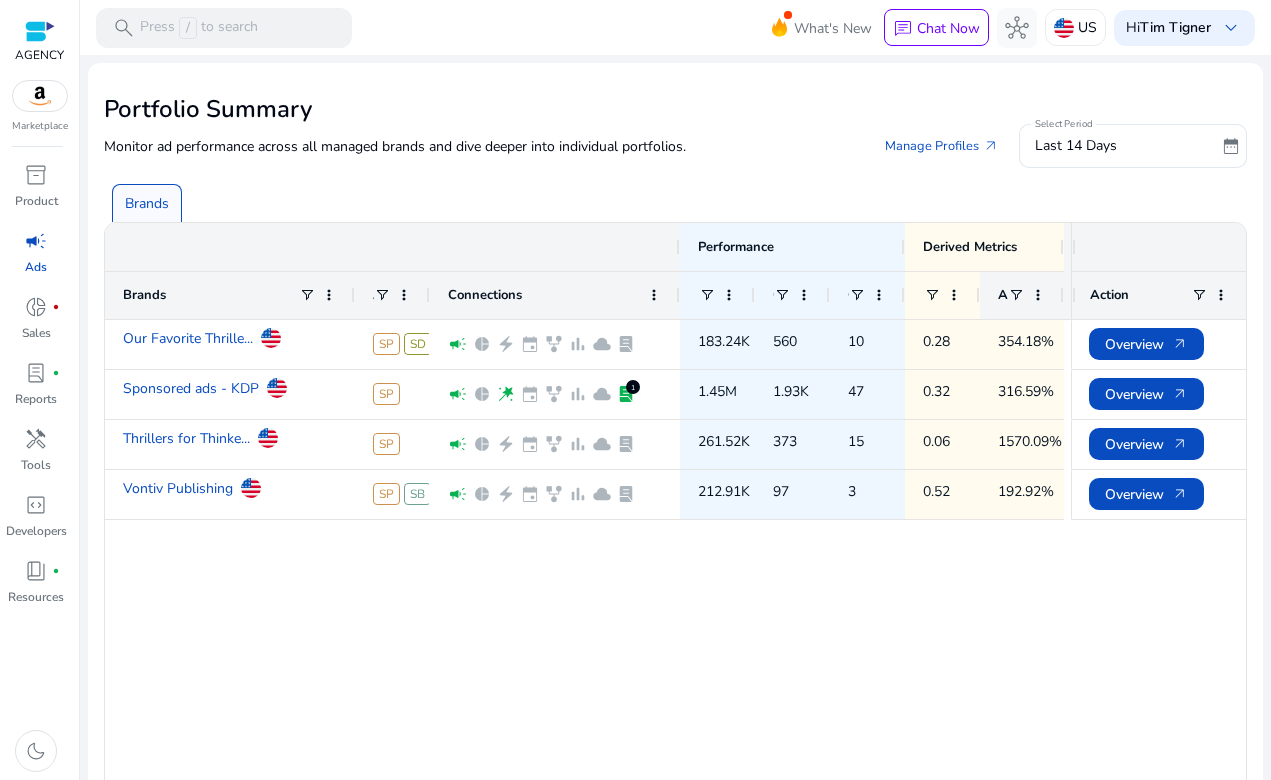 click on "Performance
Derived Metrics
Brands
Ad Type" 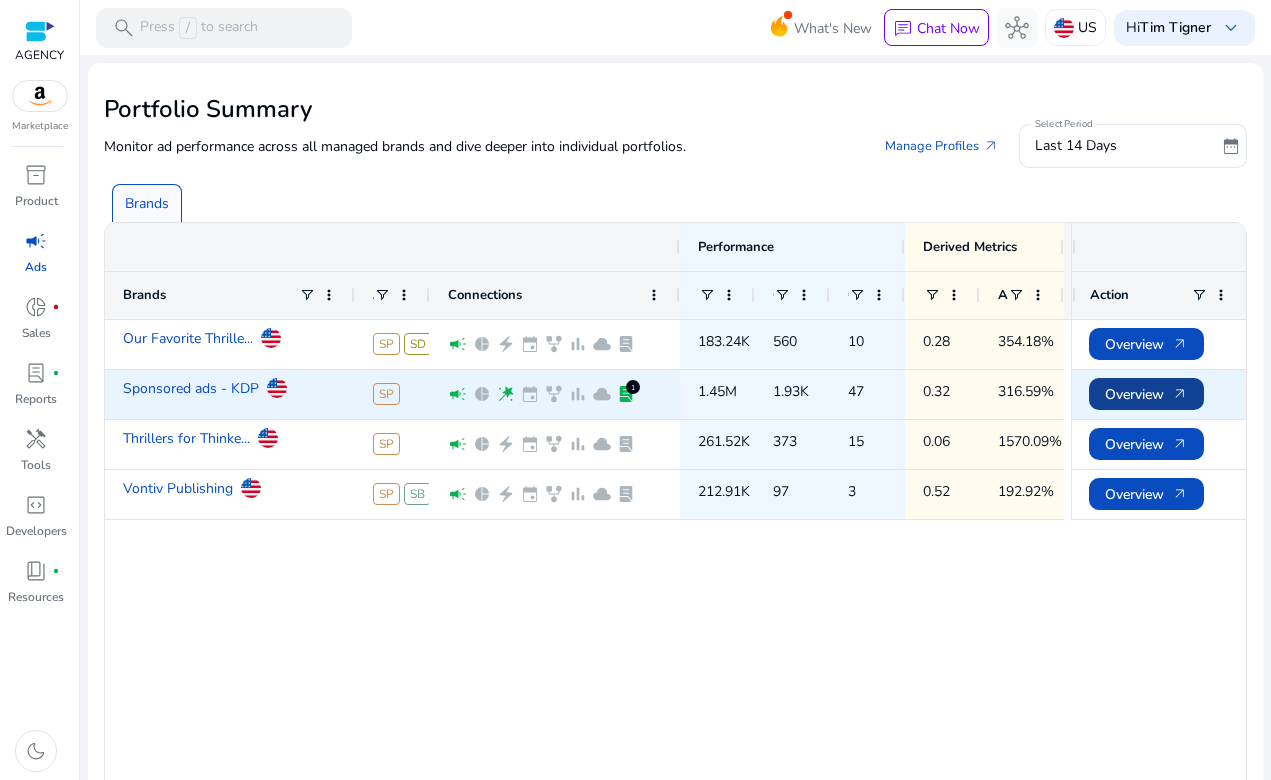 click on "Overview   arrow_outward" 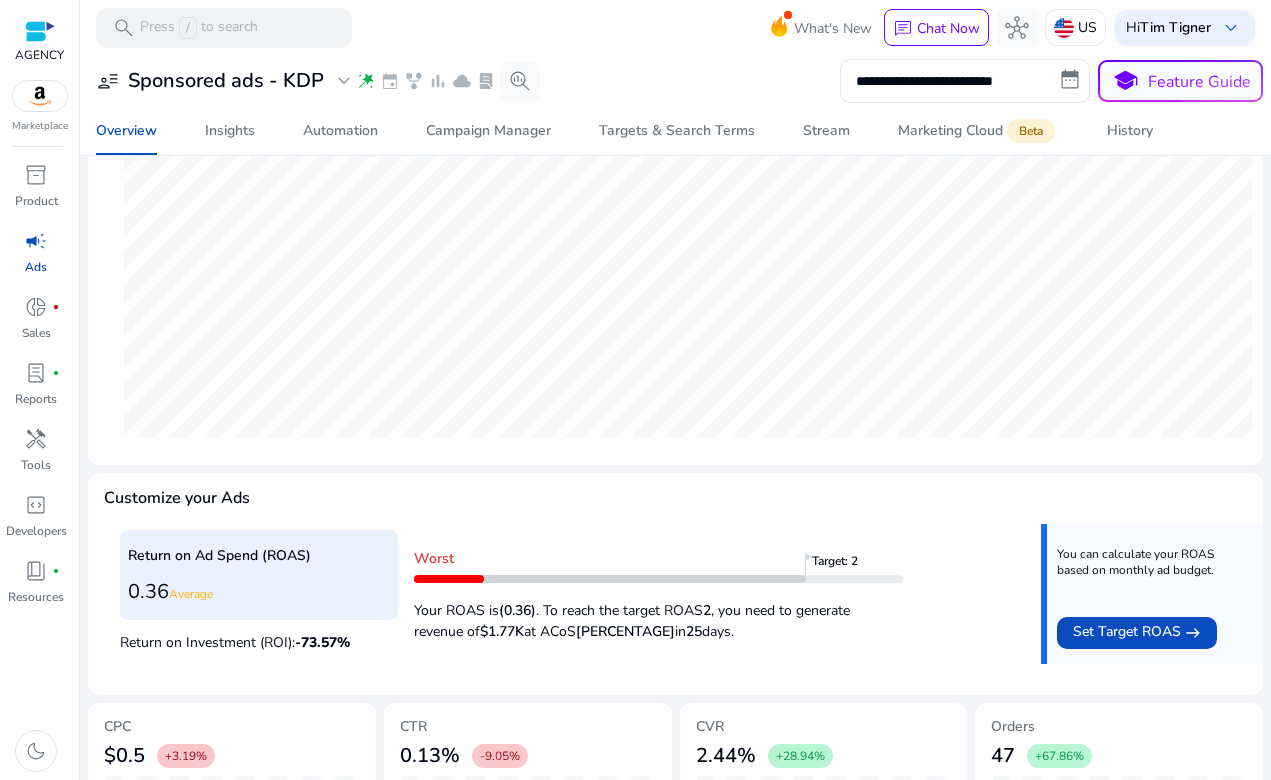 scroll, scrollTop: 421, scrollLeft: 0, axis: vertical 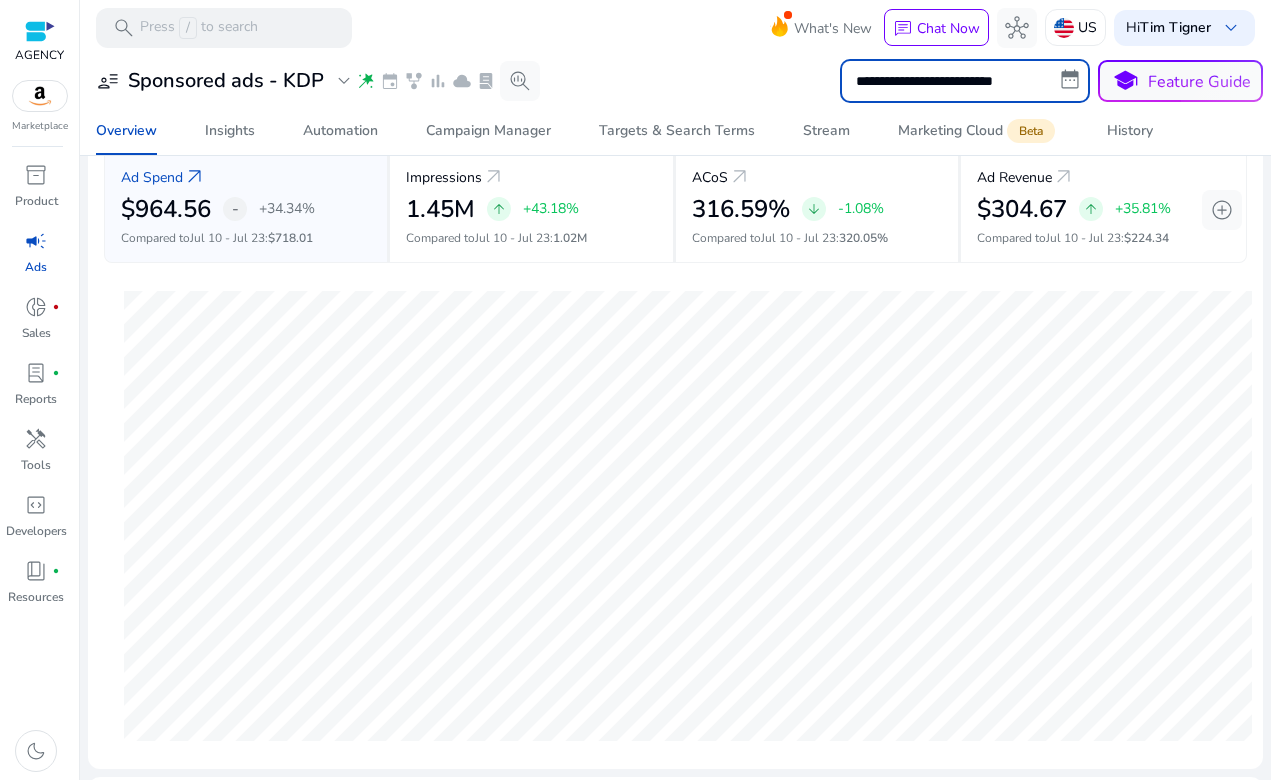 click on "**********" at bounding box center [965, 81] 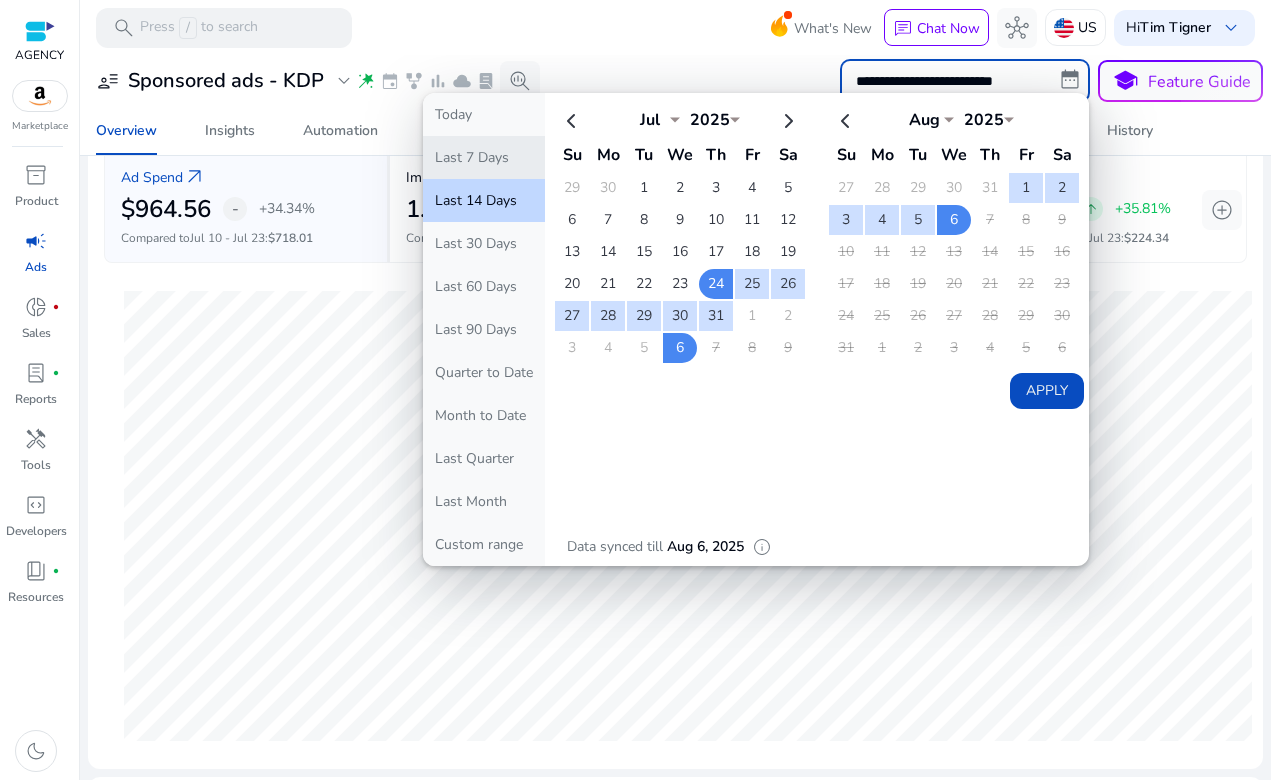 click on "Last 7 Days" 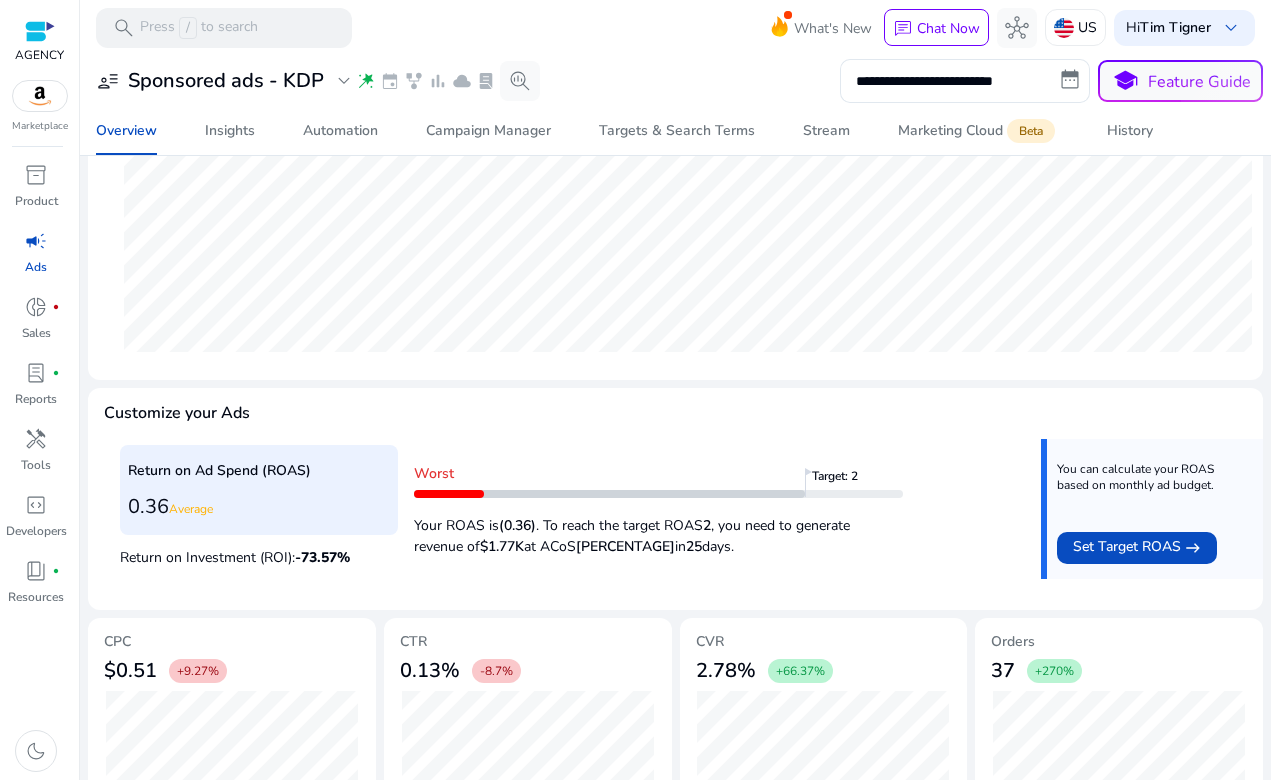 scroll, scrollTop: 620, scrollLeft: 0, axis: vertical 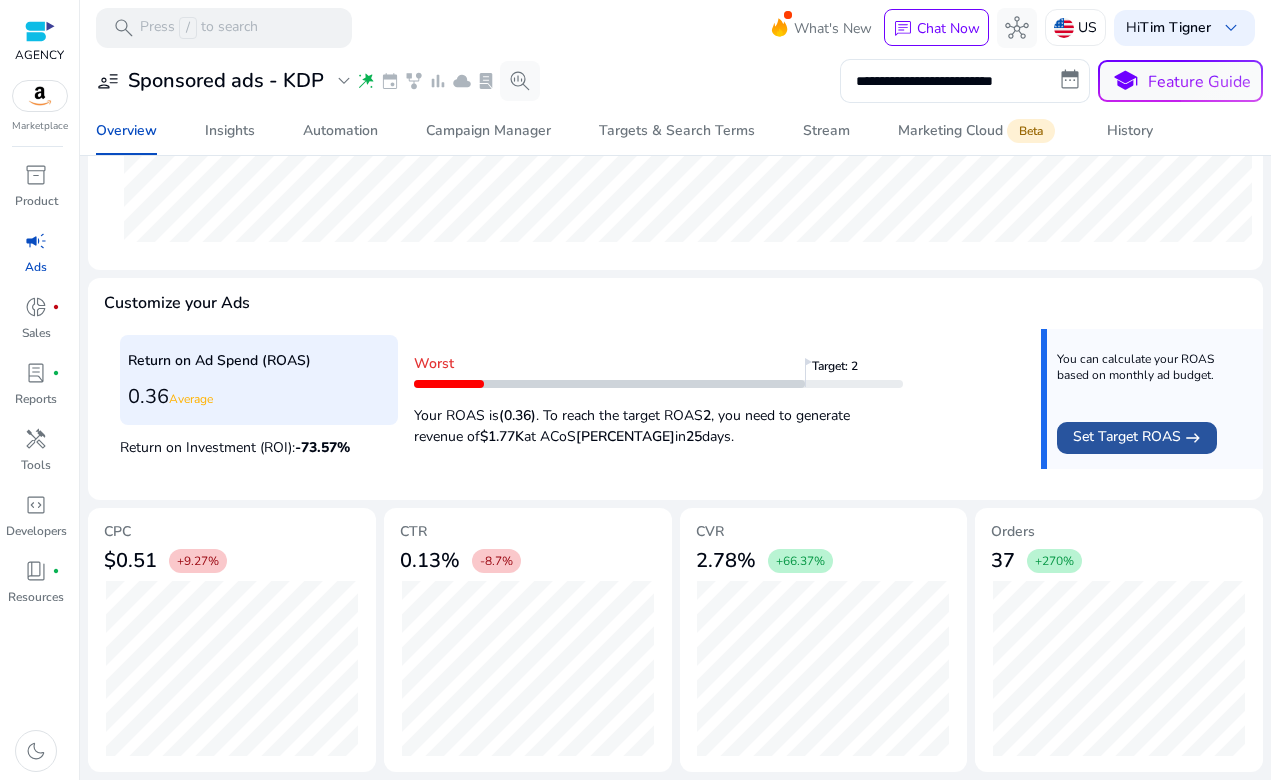 click on "Set Target ROAS" at bounding box center (1127, 438) 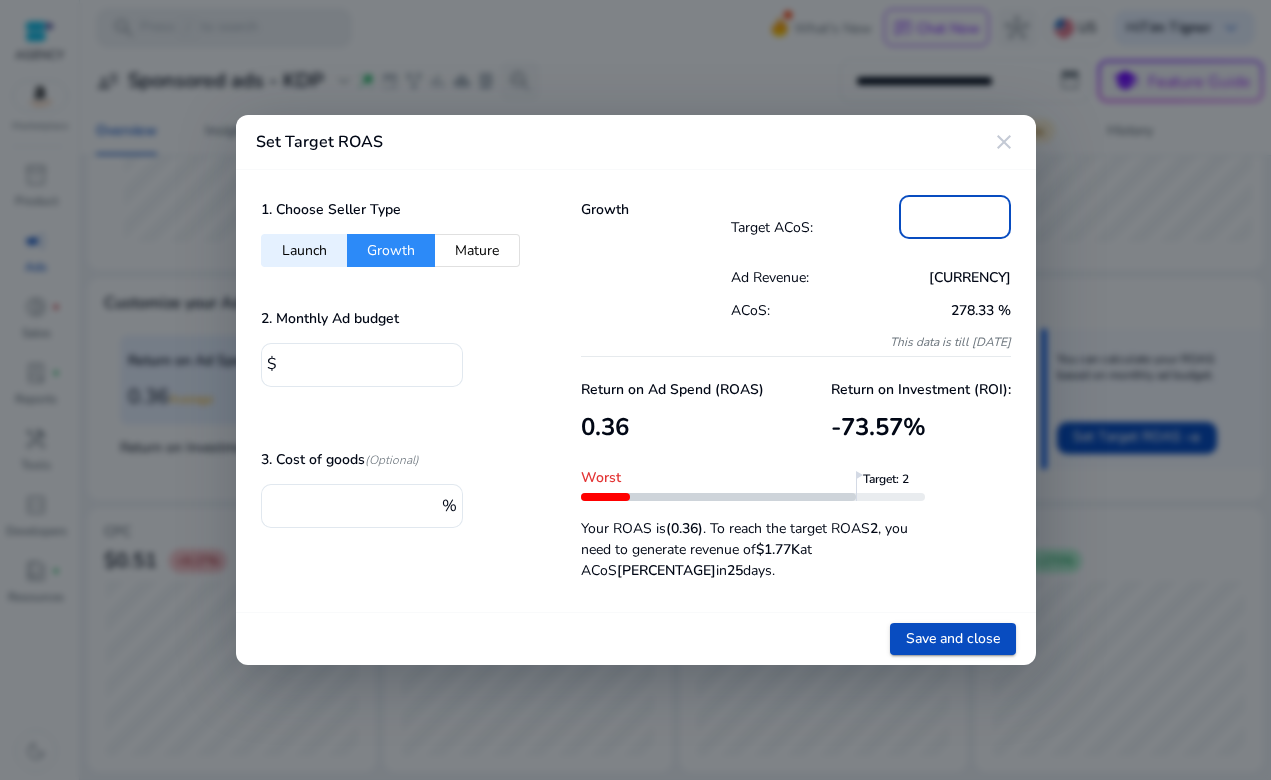 click on "**" at bounding box center (955, 215) 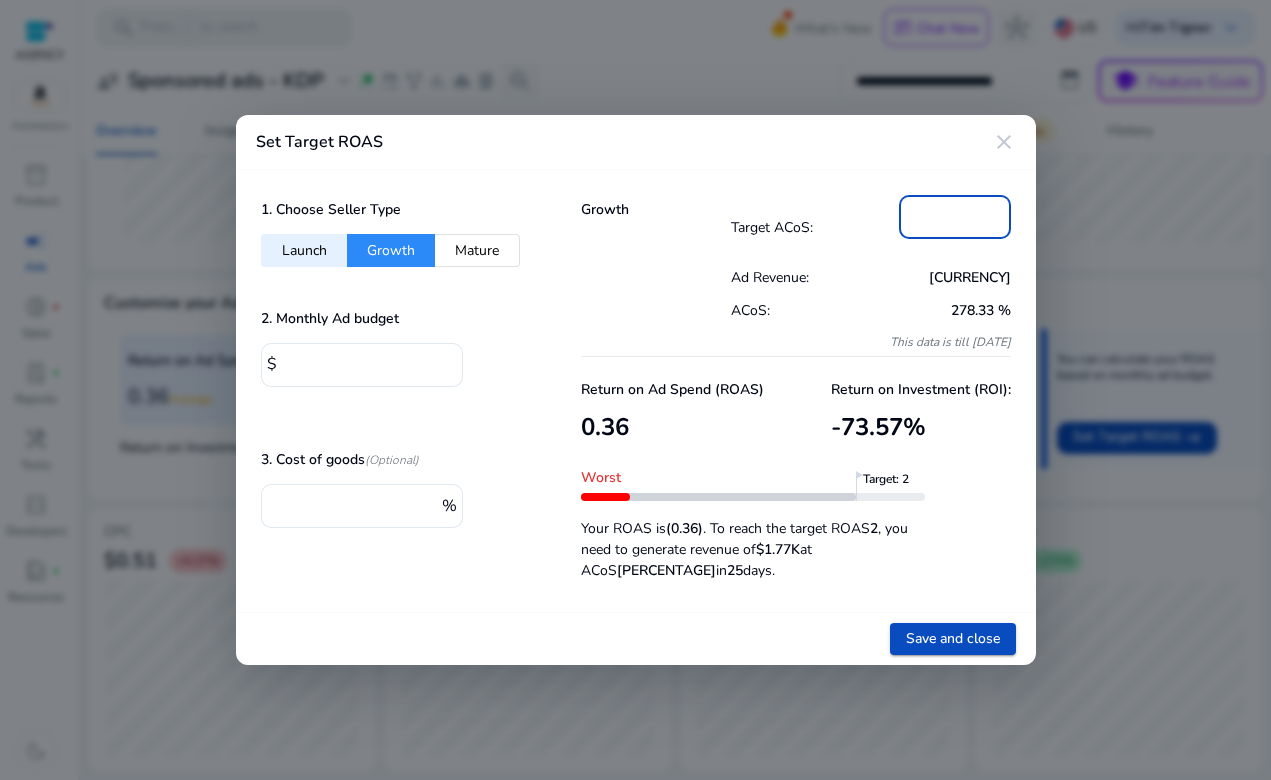 drag, startPoint x: 956, startPoint y: 211, endPoint x: 850, endPoint y: 212, distance: 106.004715 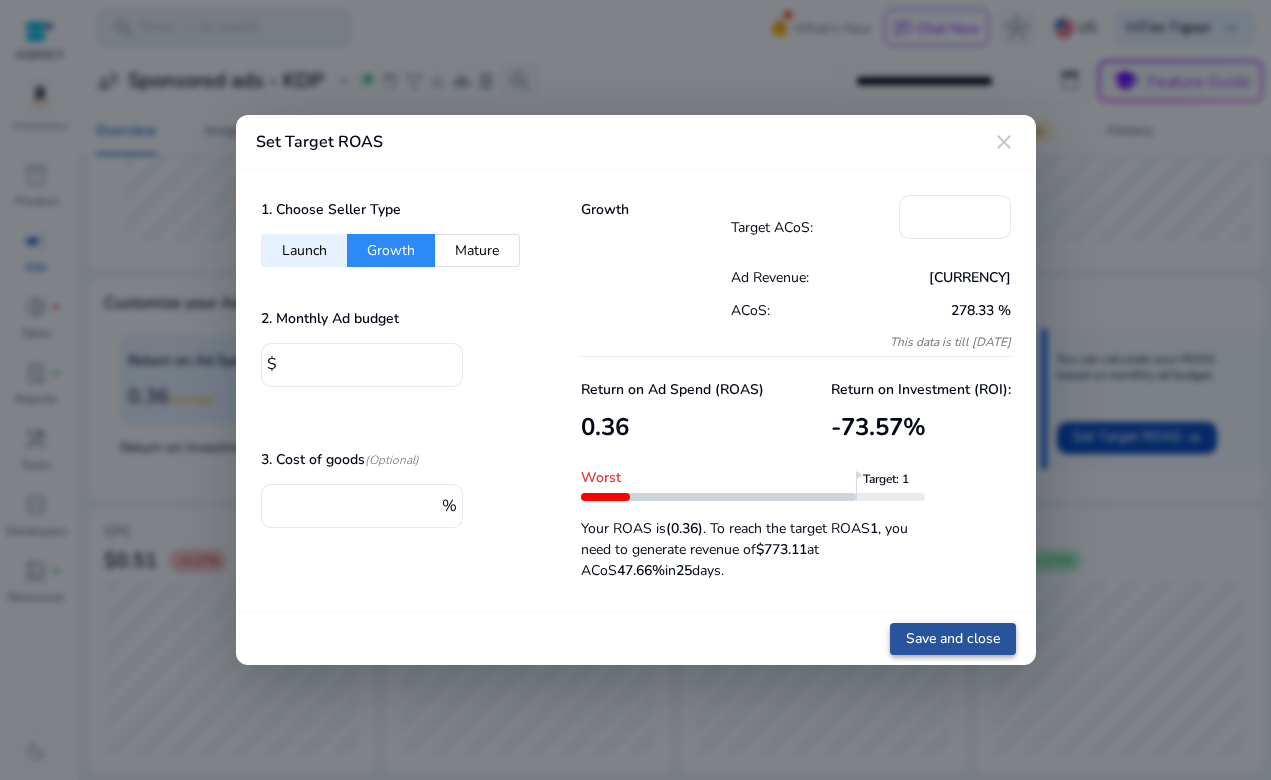 click on "Save and close" at bounding box center [953, 638] 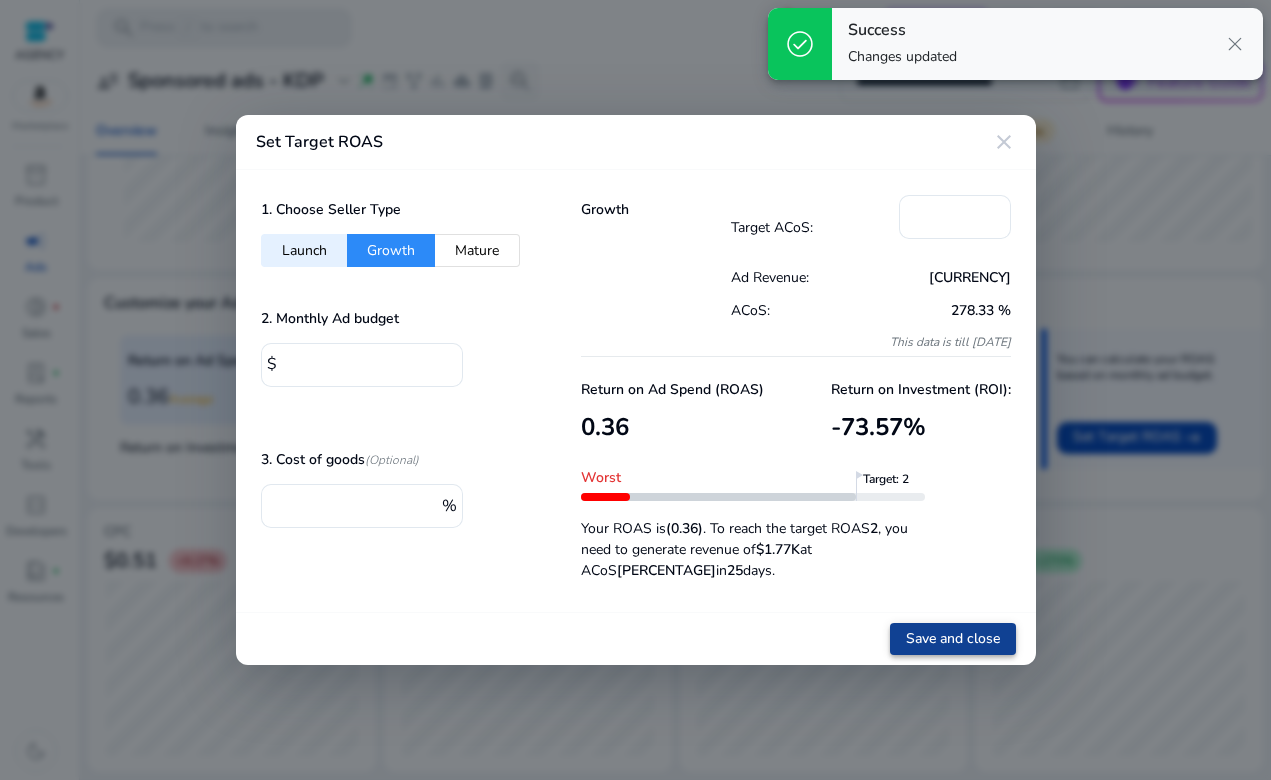 type on "***" 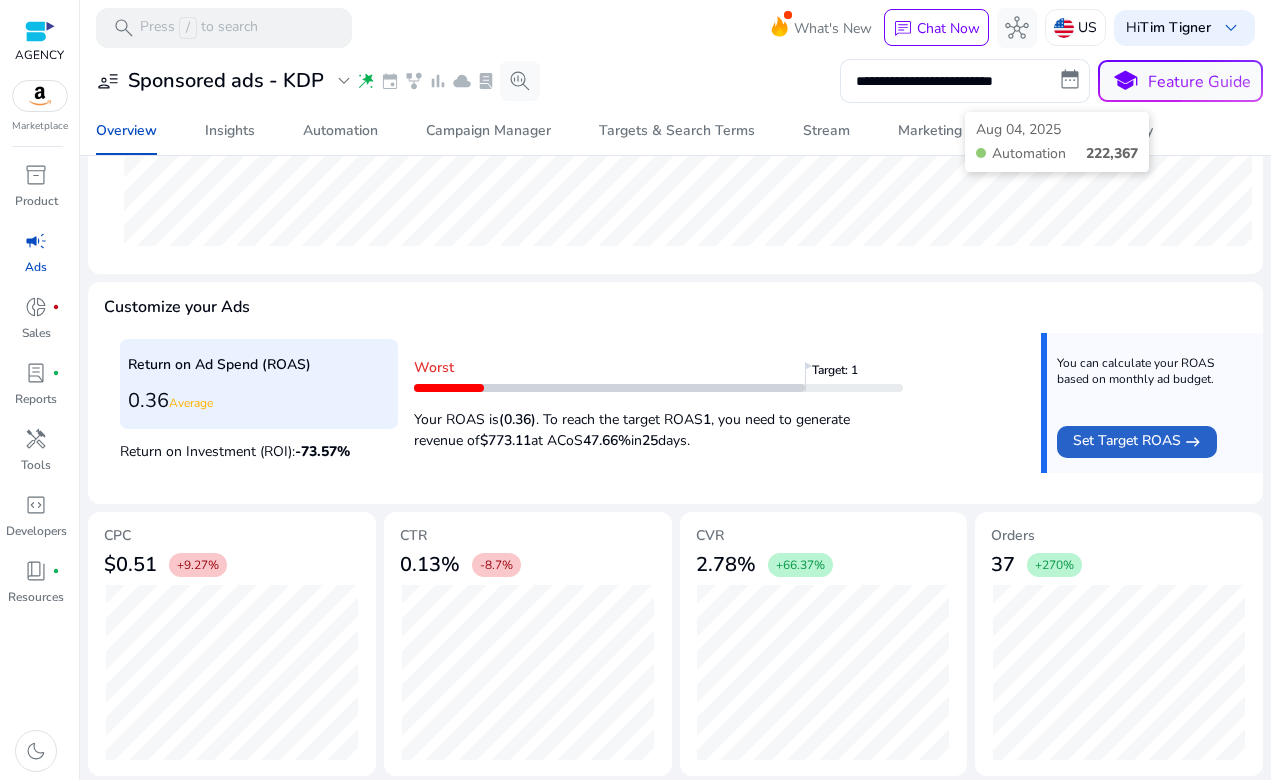 scroll, scrollTop: 620, scrollLeft: 0, axis: vertical 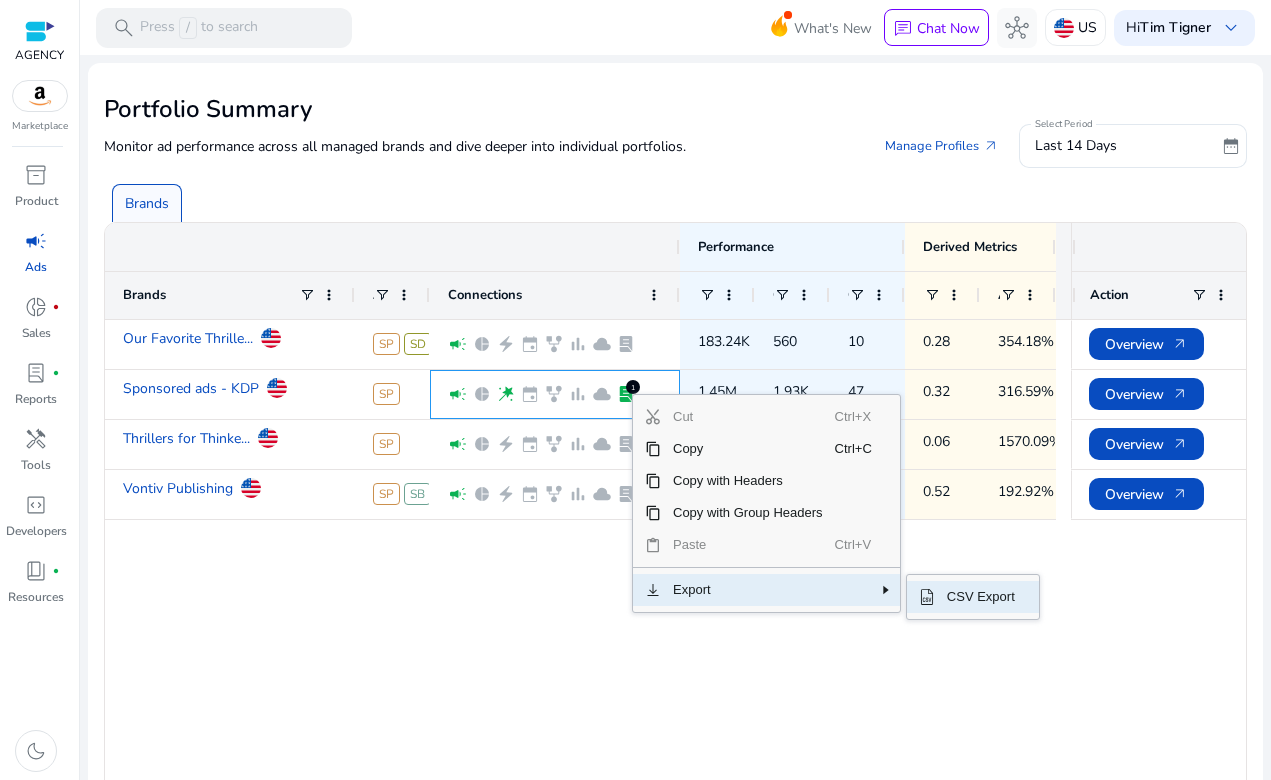 click on "CSV Export" 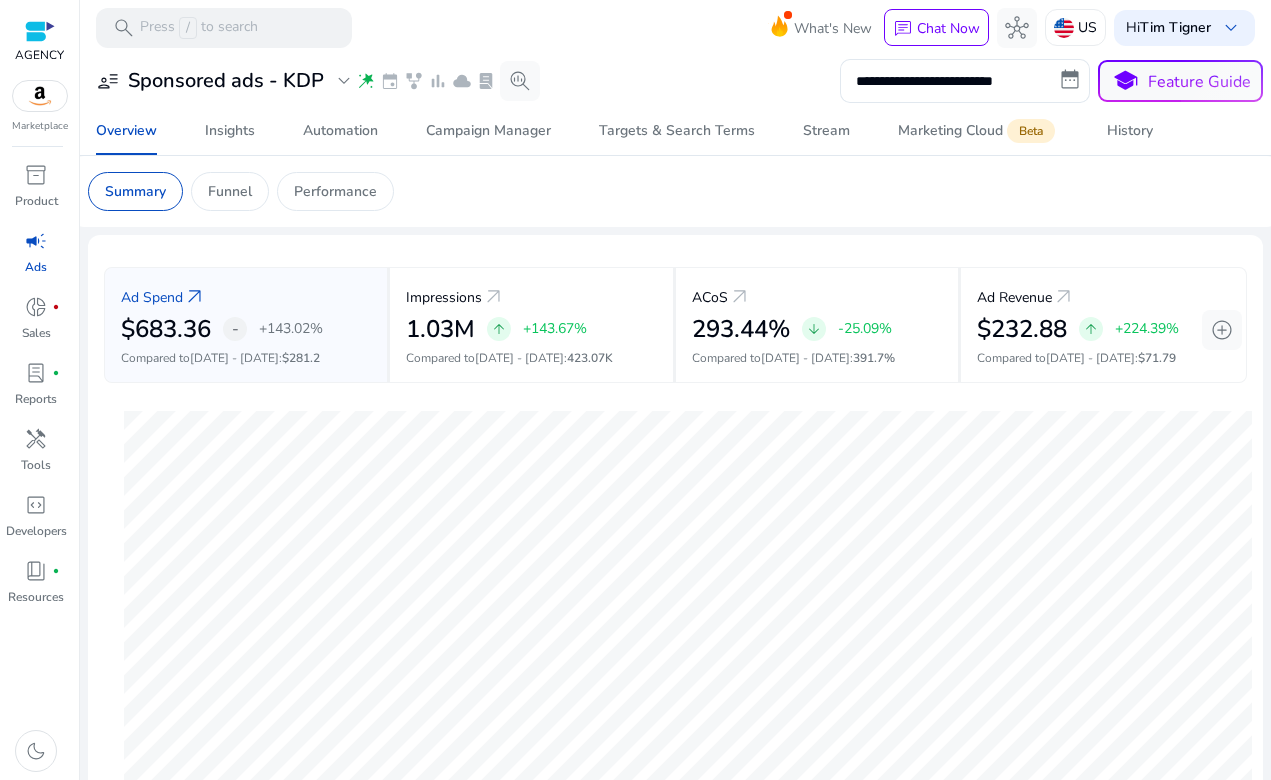 scroll, scrollTop: 0, scrollLeft: 0, axis: both 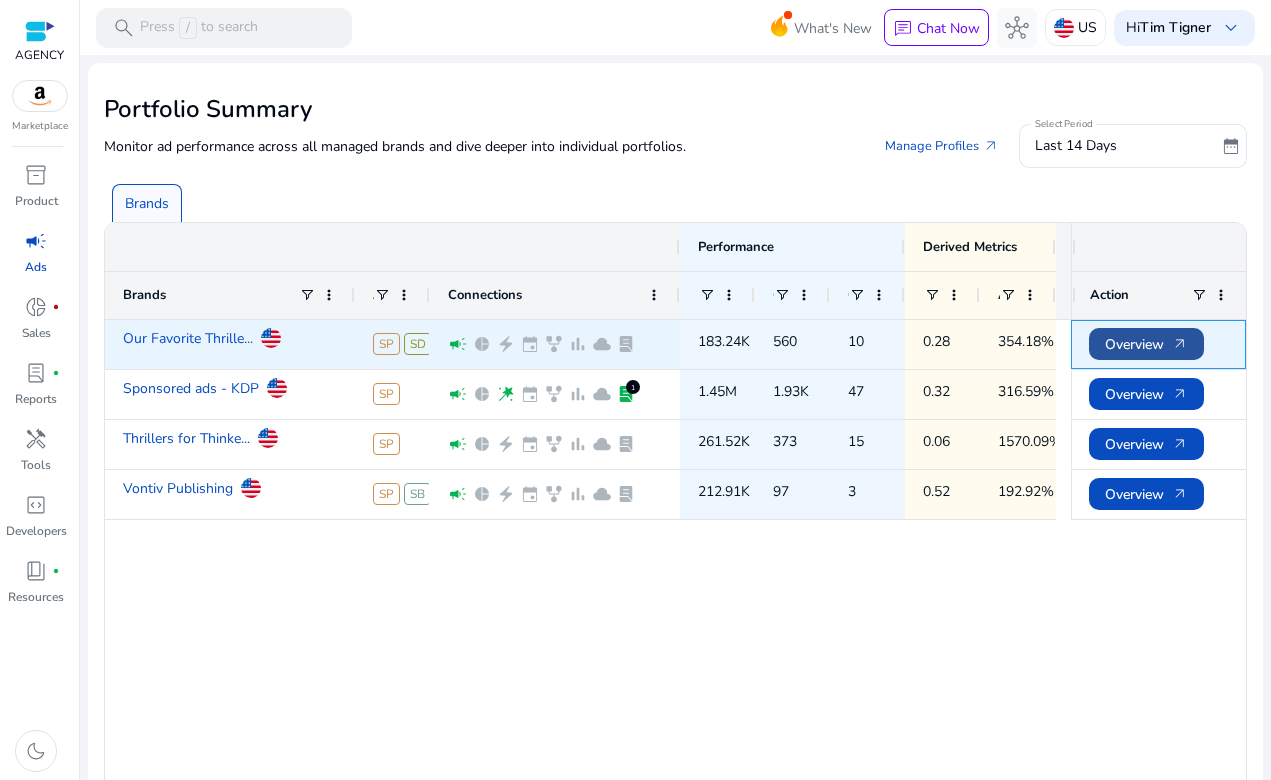 click on "Overview   arrow_outward" 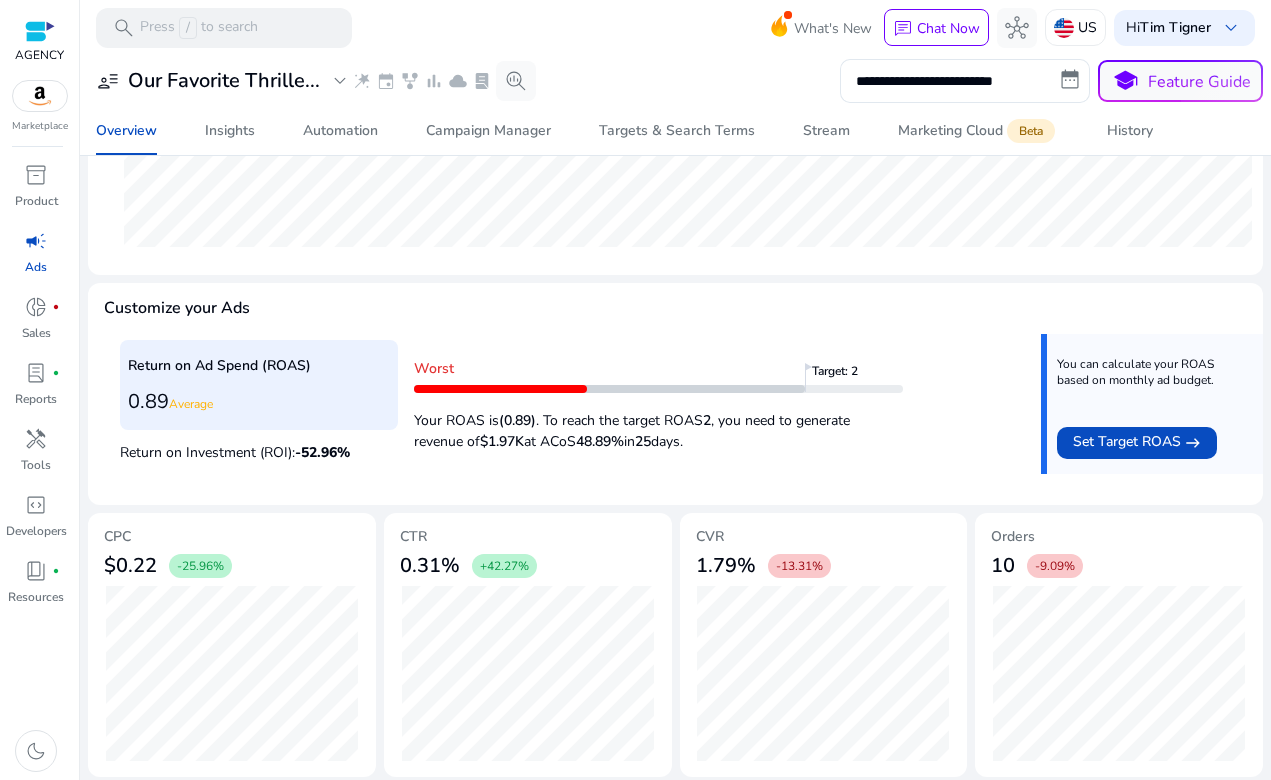 scroll, scrollTop: 620, scrollLeft: 0, axis: vertical 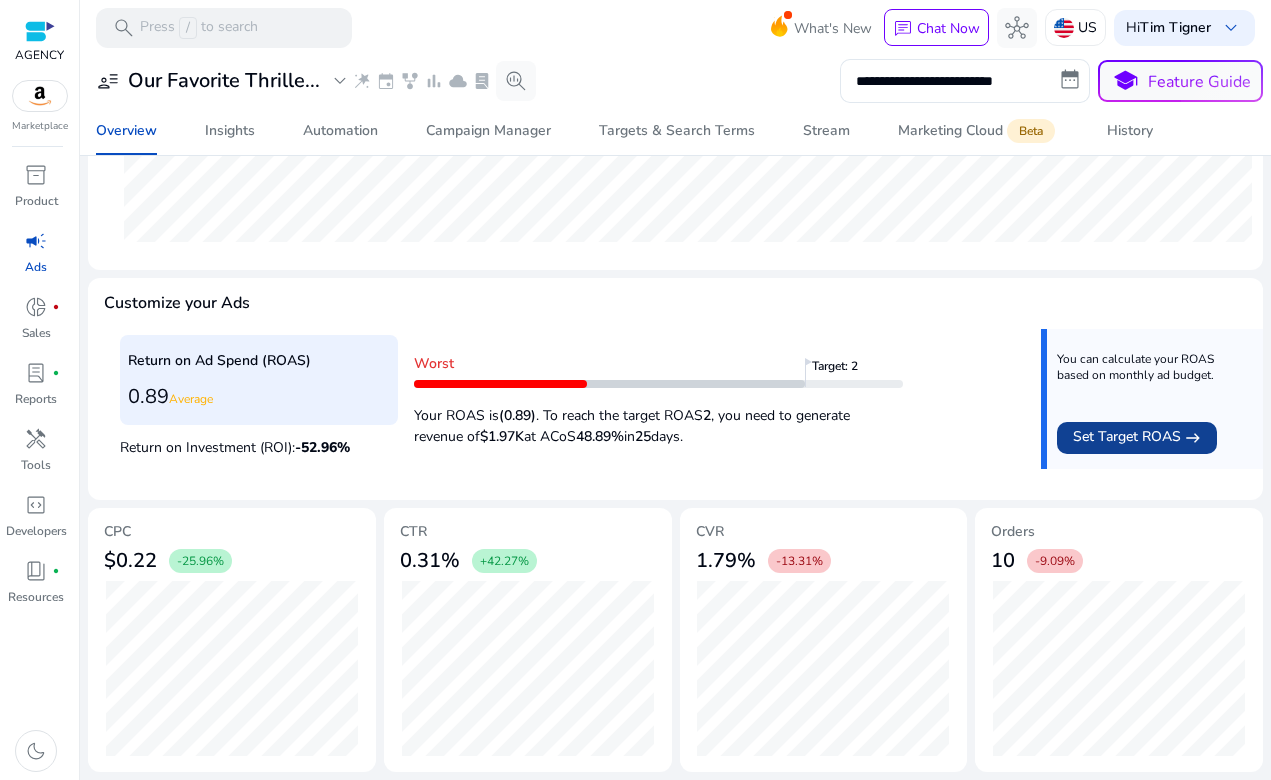 click on "Set Target ROAS" at bounding box center (1127, 438) 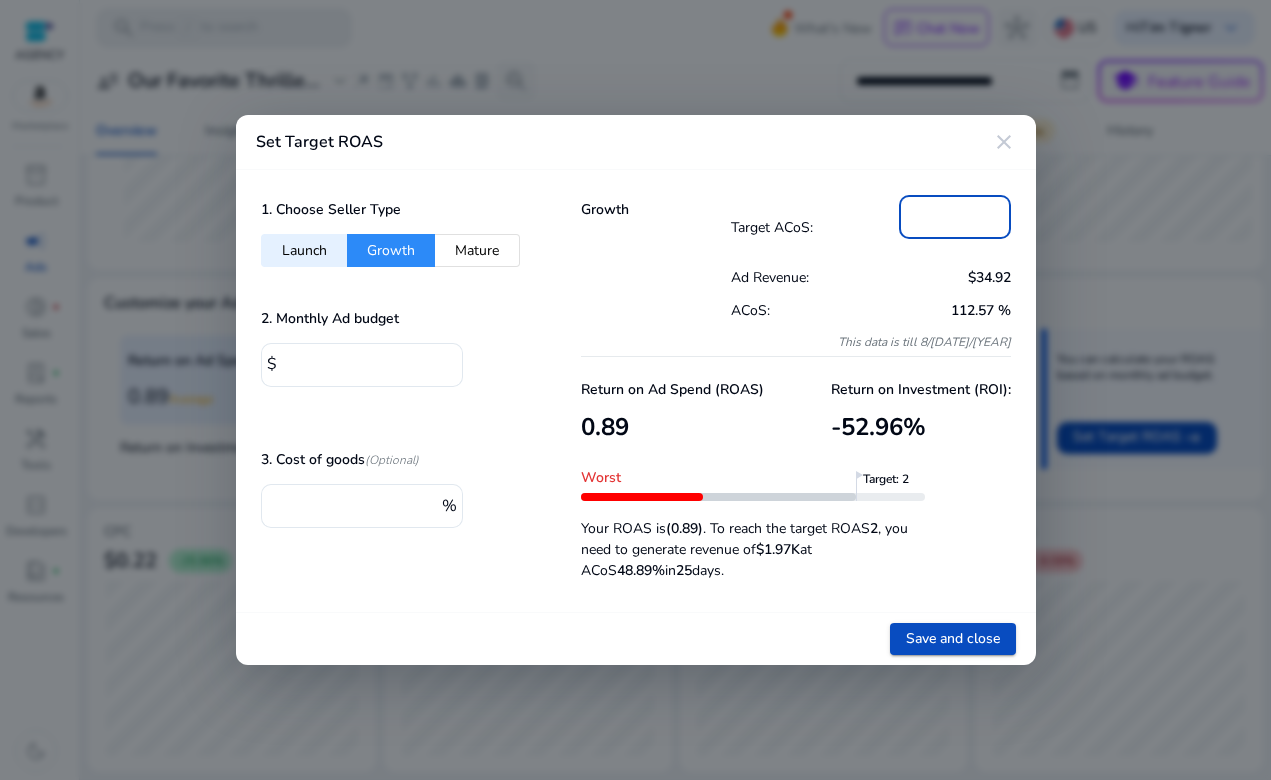 drag, startPoint x: 938, startPoint y: 214, endPoint x: 862, endPoint y: 217, distance: 76.05919 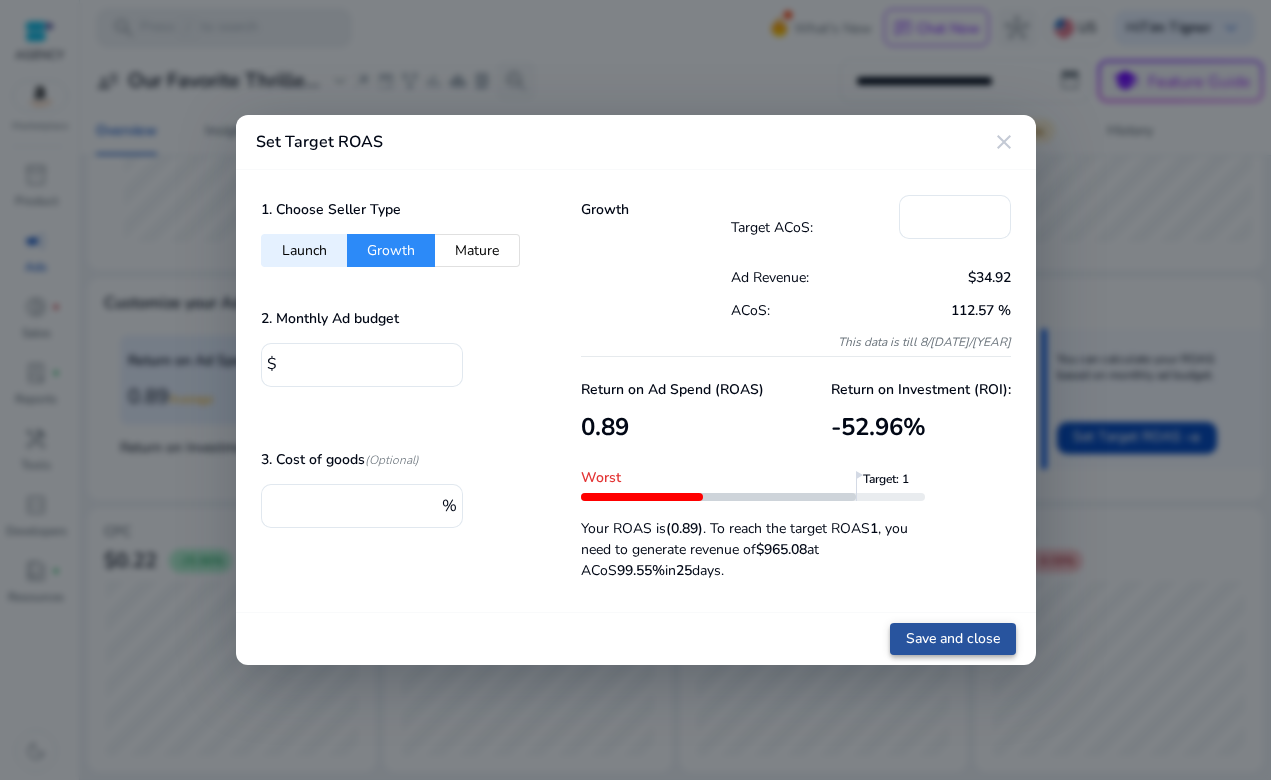 click on "Save and close" at bounding box center (953, 638) 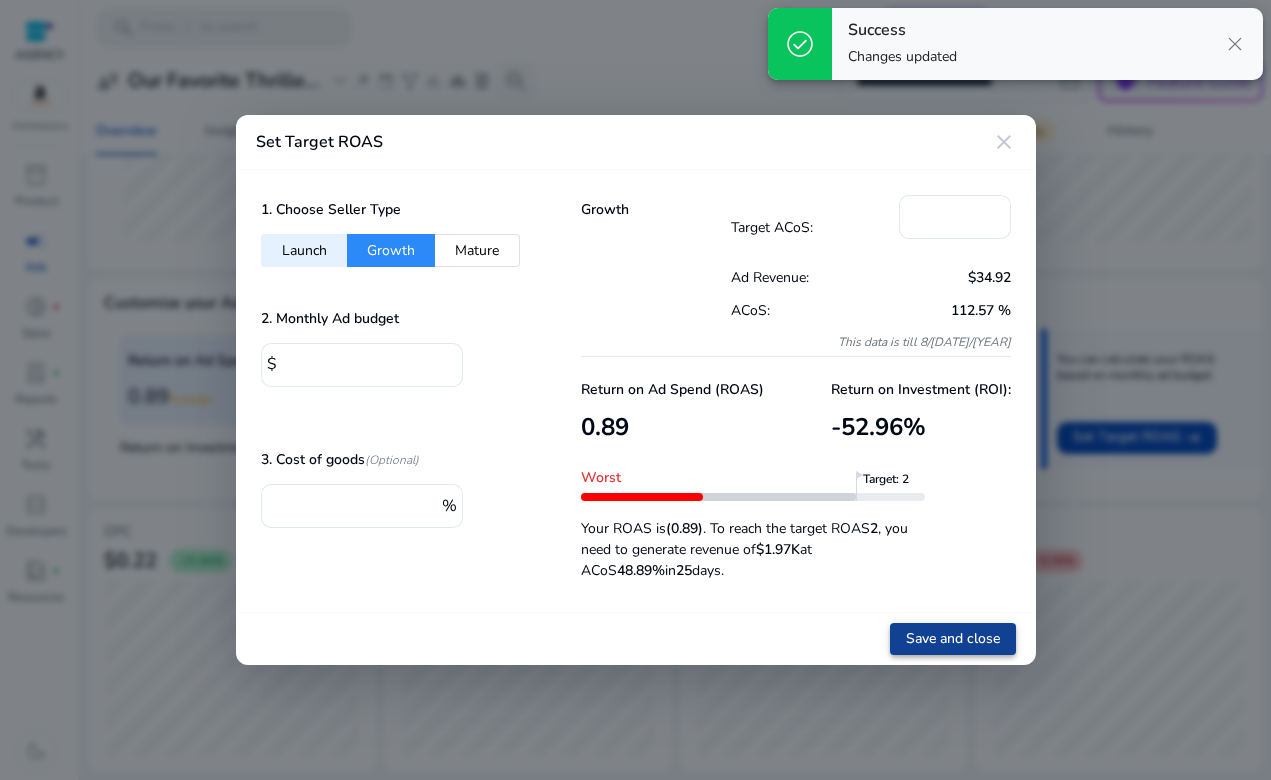 type on "***" 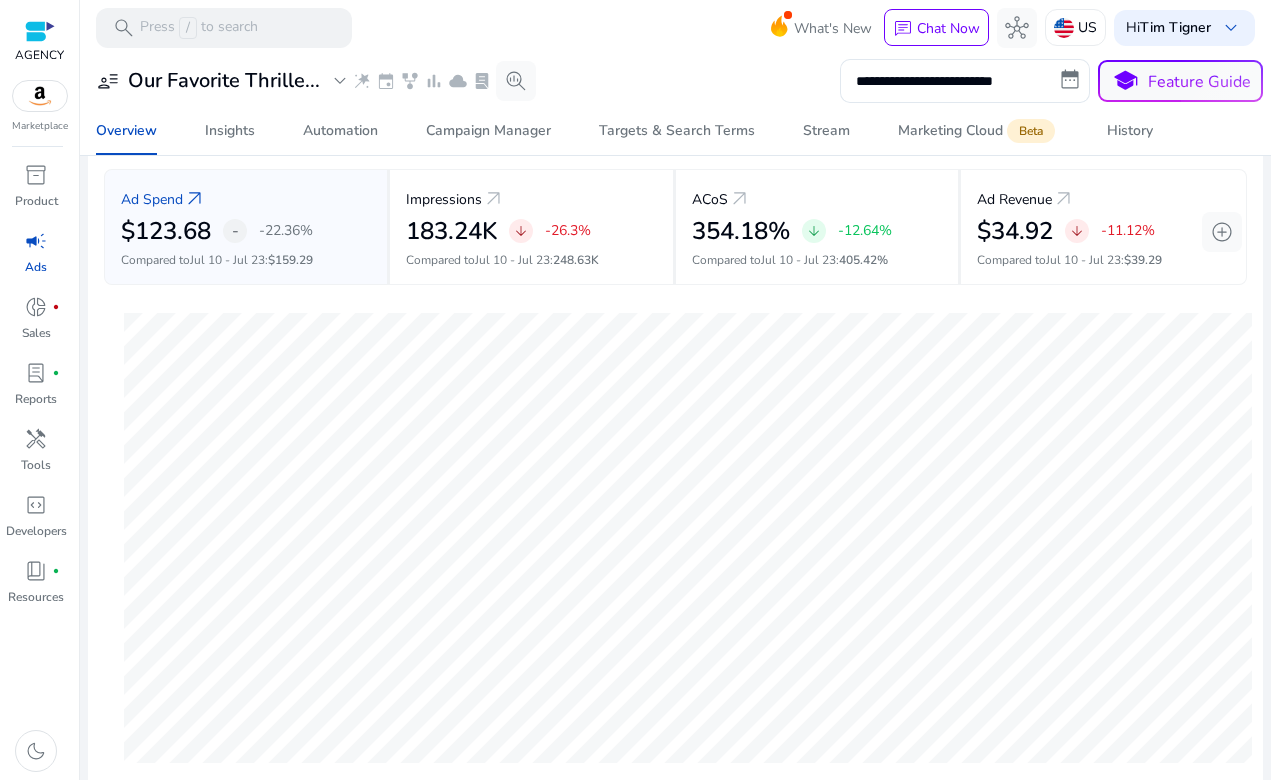 scroll, scrollTop: 0, scrollLeft: 0, axis: both 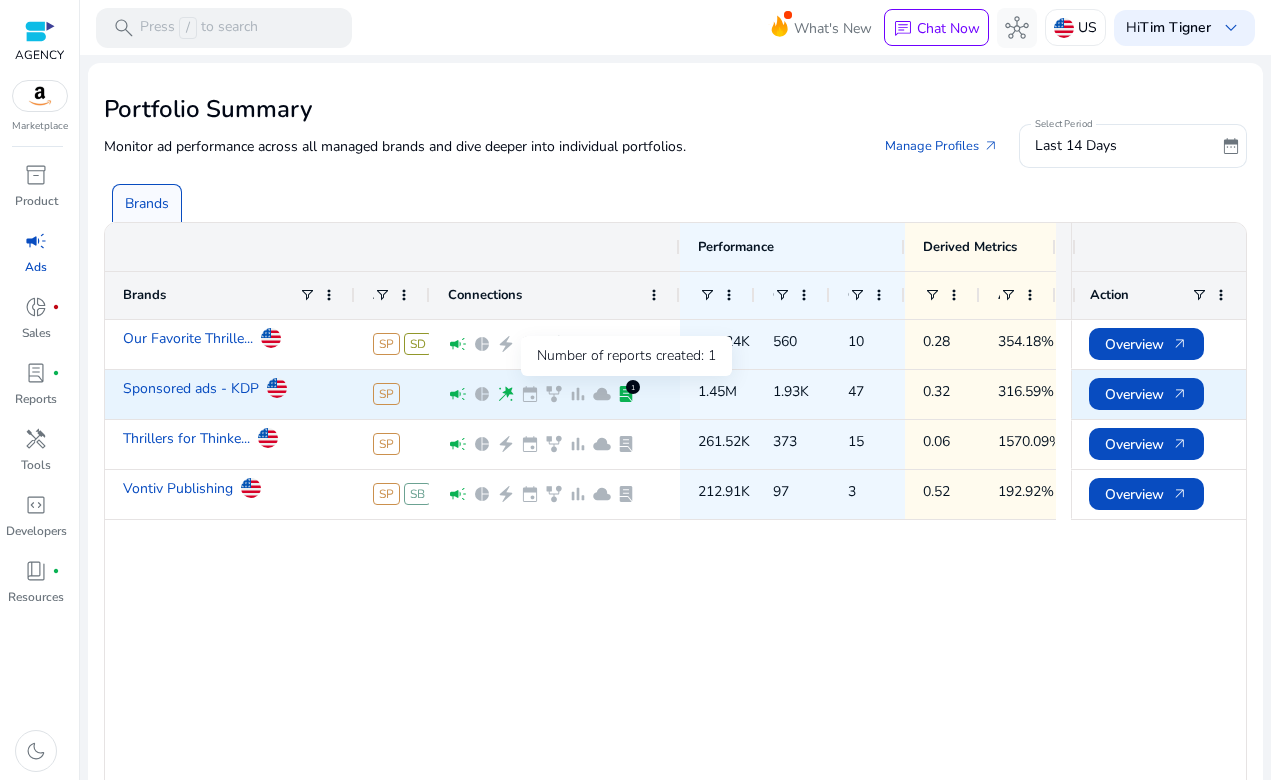click on "lab_profile" 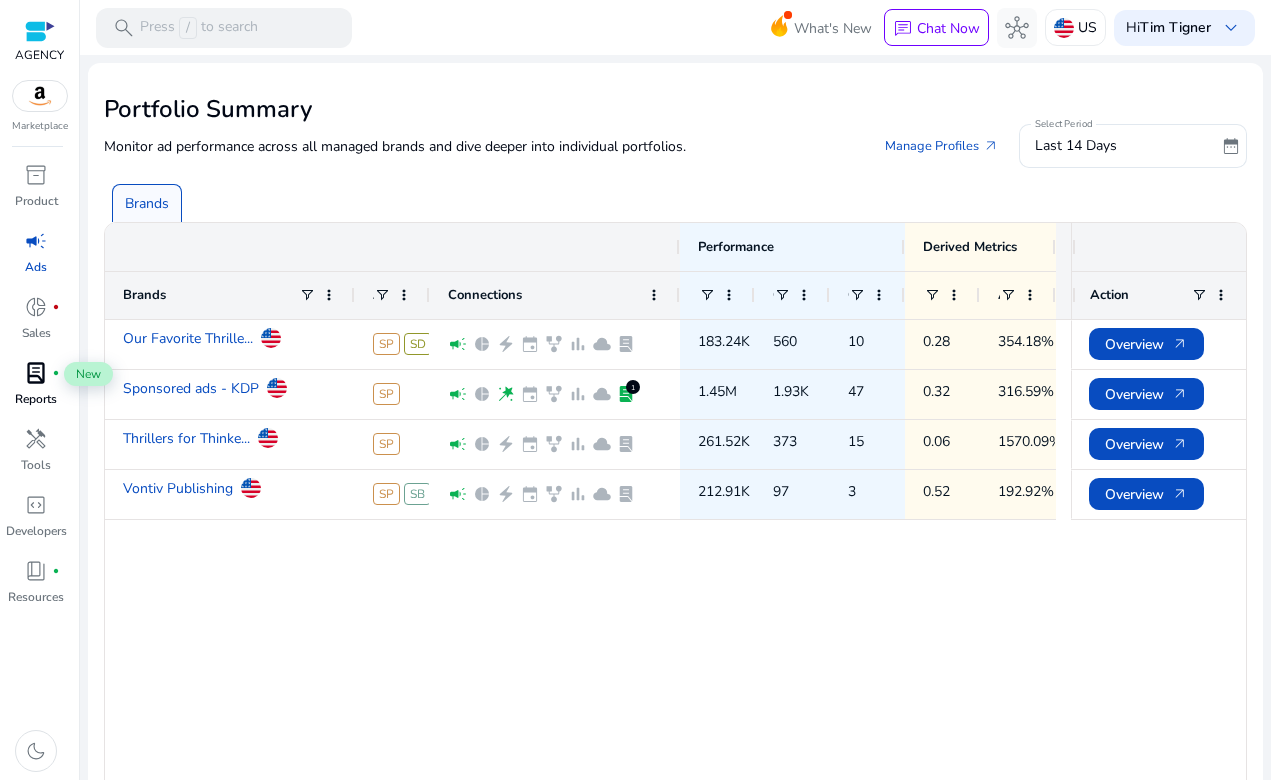 click on "lab_profile" at bounding box center (36, 373) 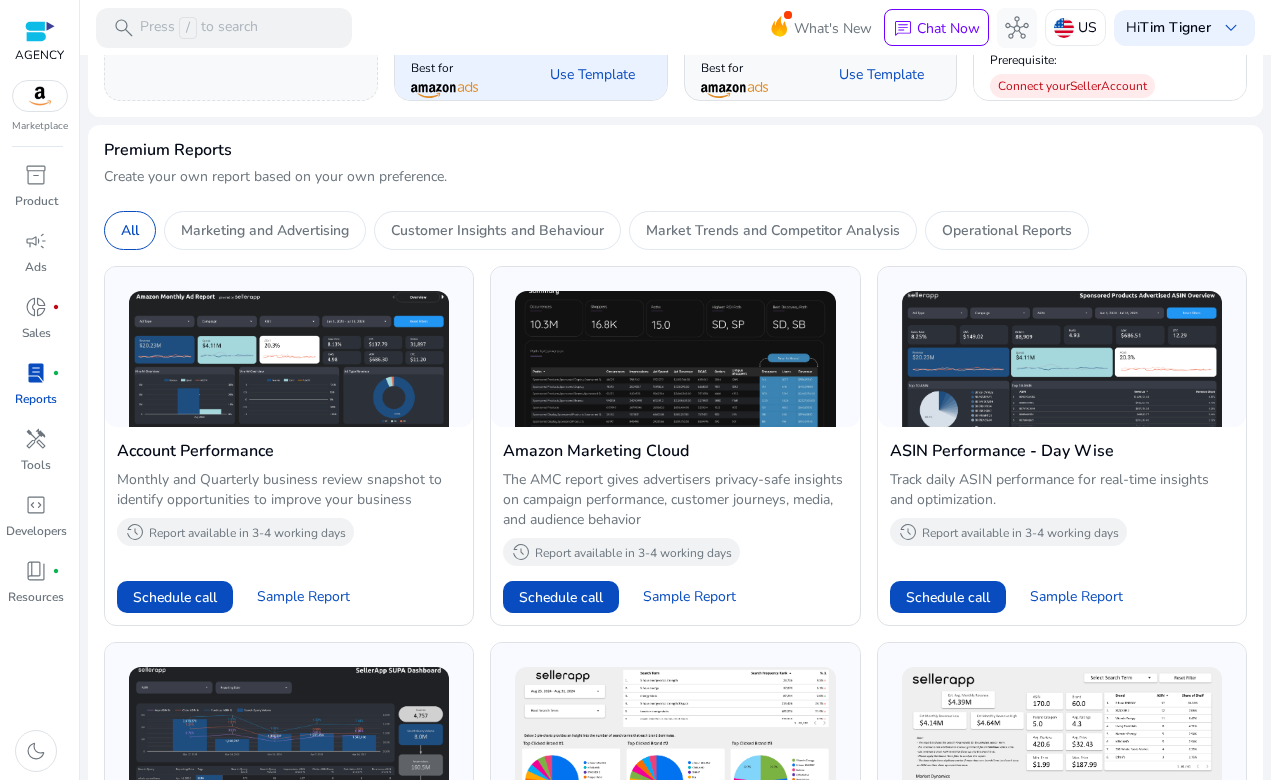 scroll, scrollTop: 0, scrollLeft: 0, axis: both 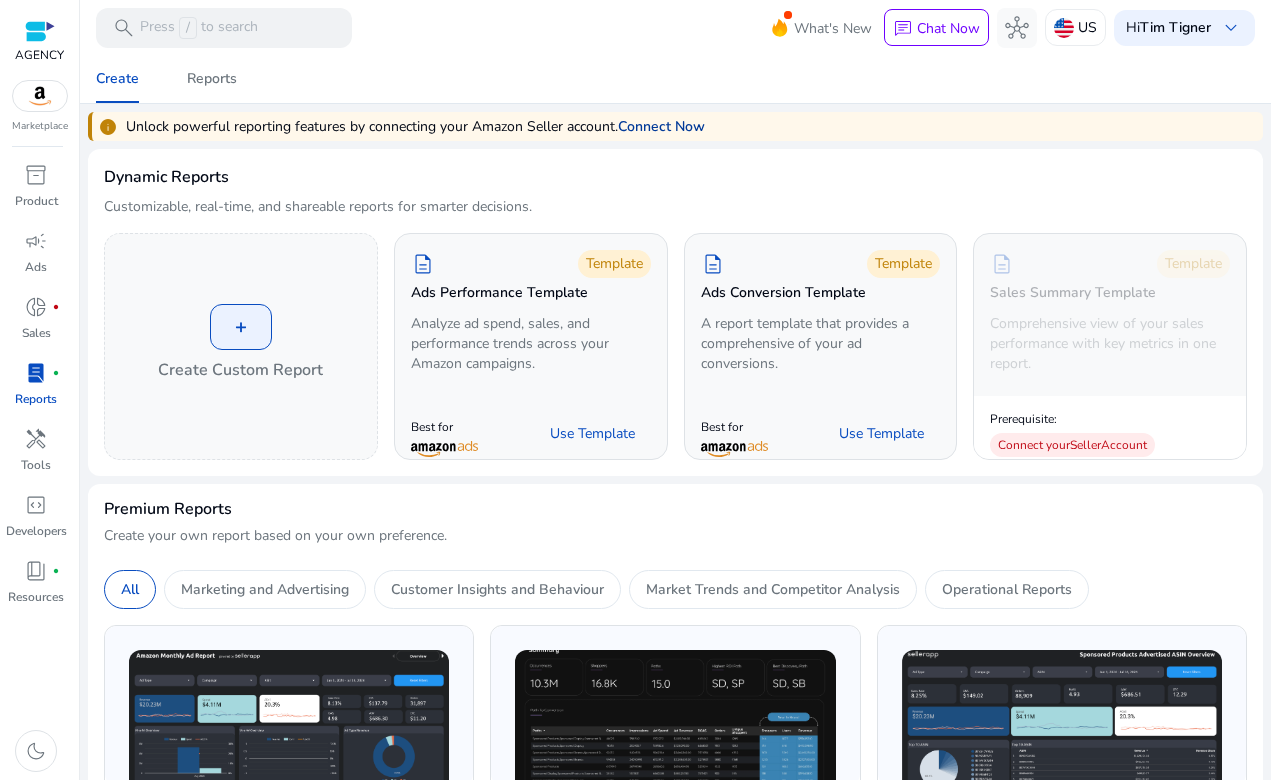 click on "Connect Now" 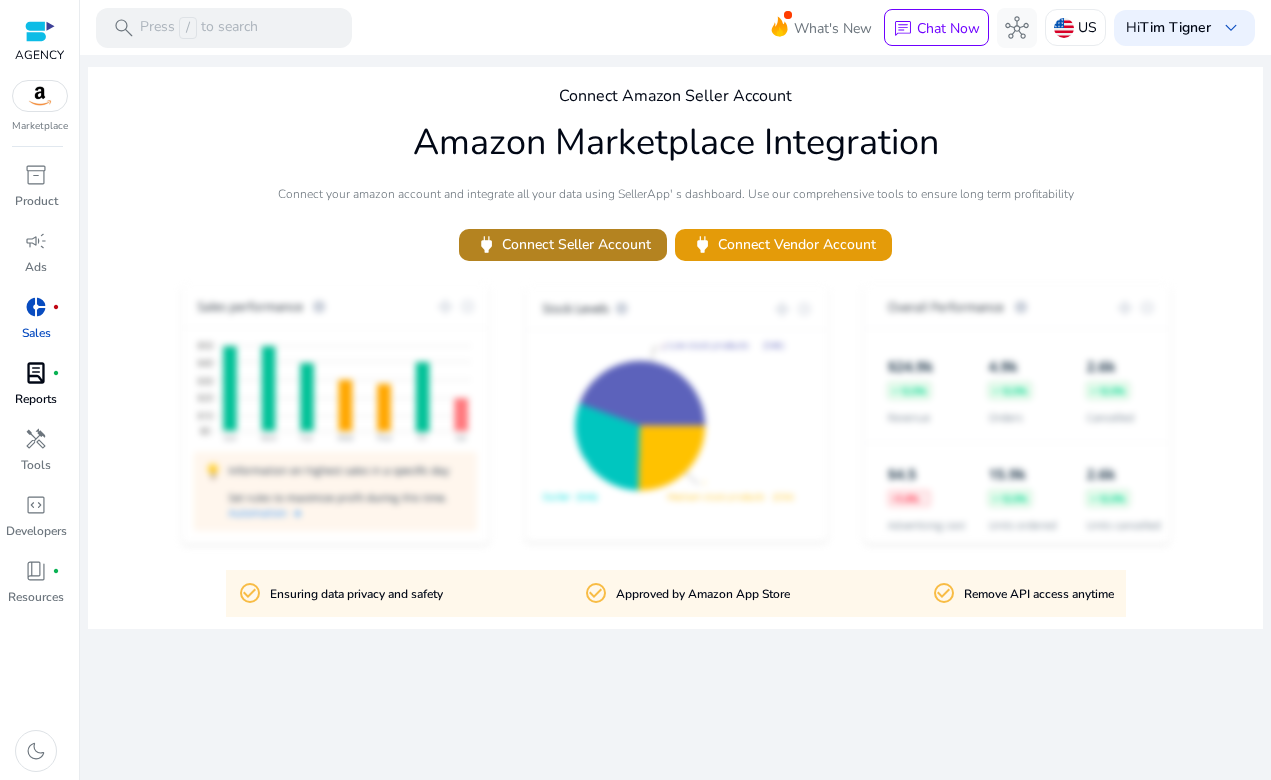 click on "power   Connect Seller Account" 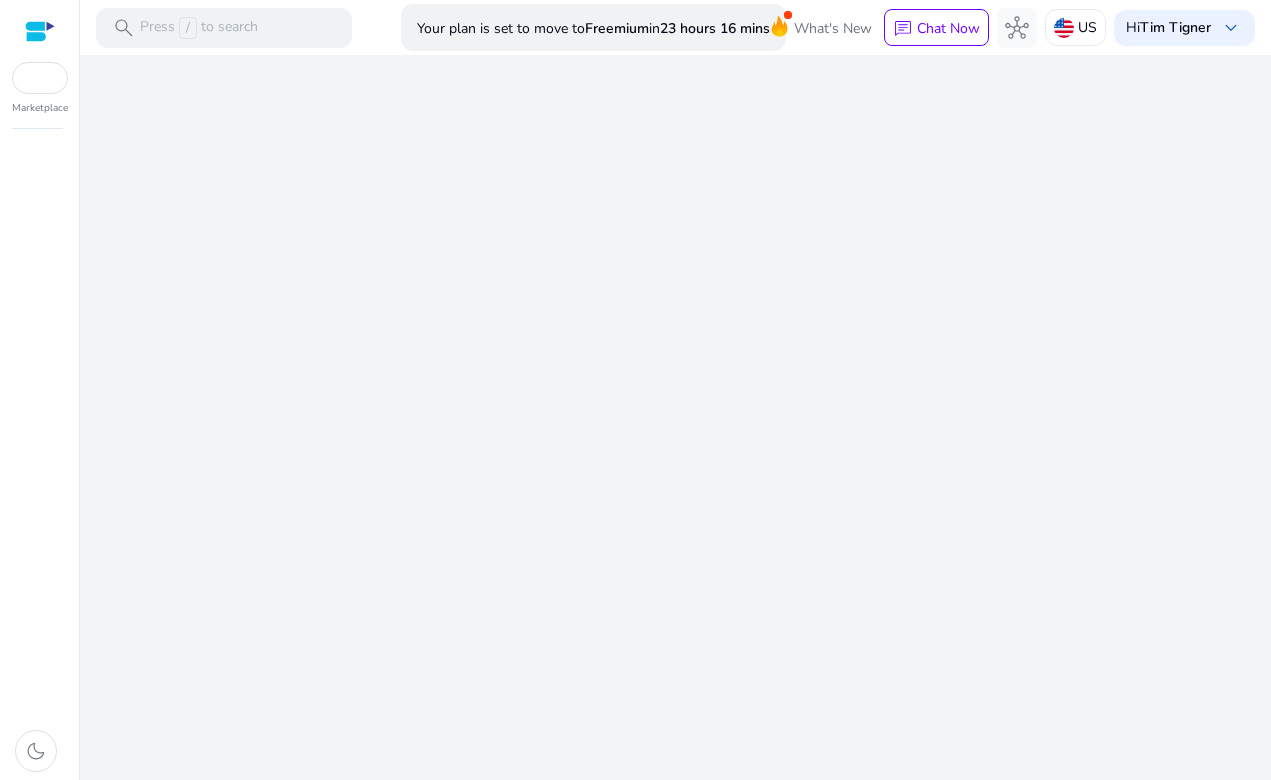 scroll, scrollTop: 0, scrollLeft: 0, axis: both 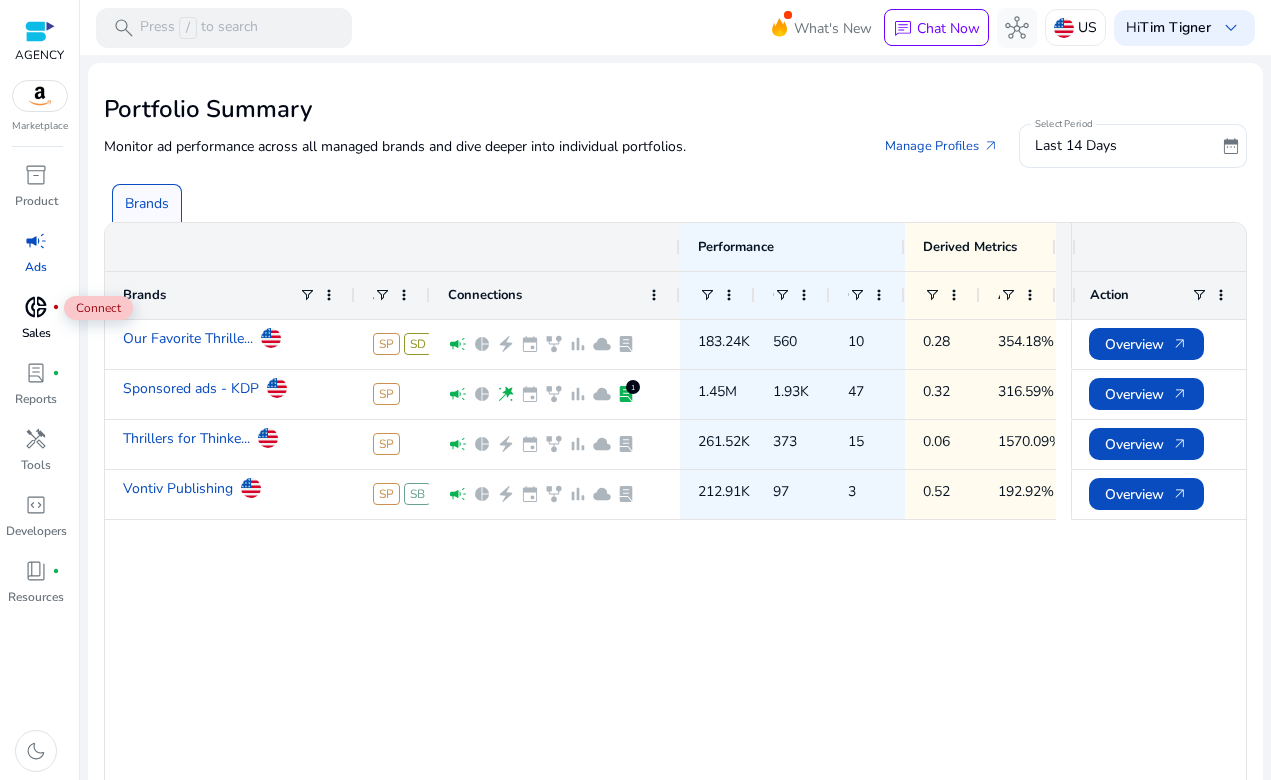 click on "donut_small" at bounding box center [36, 307] 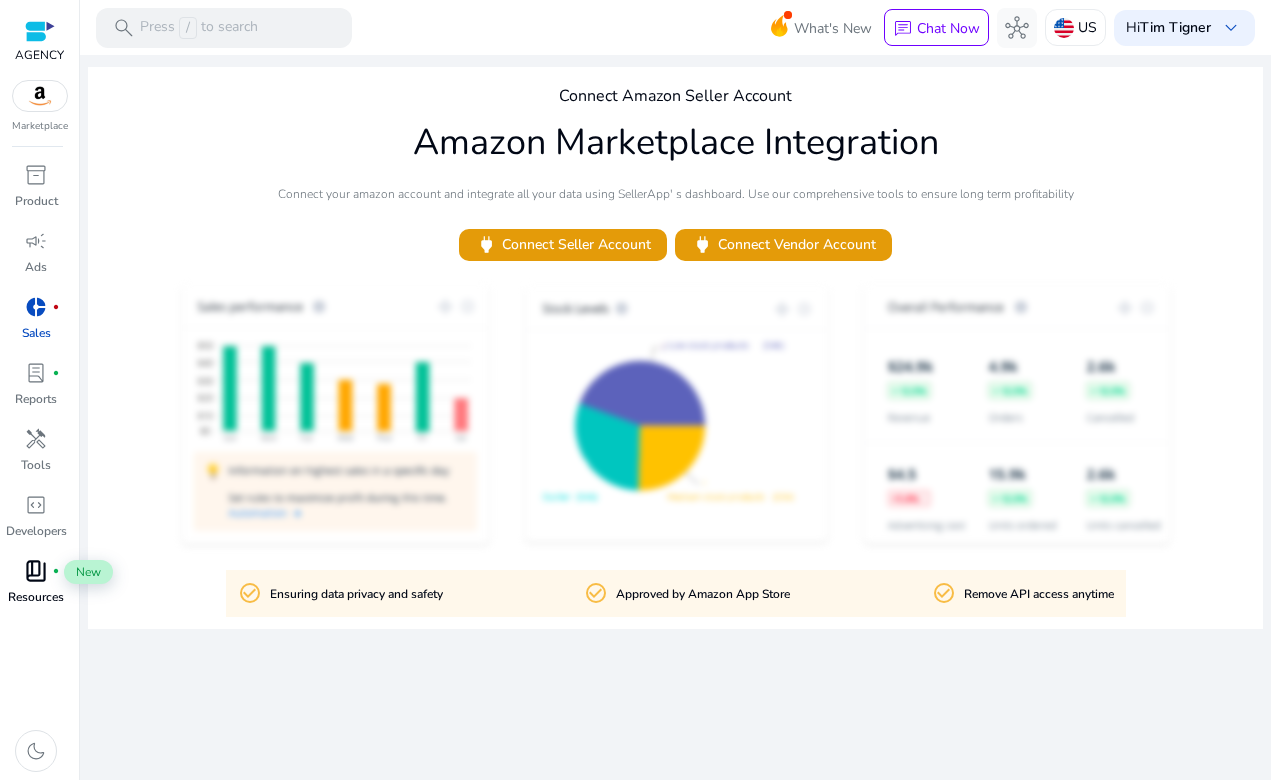 click on "book_4" at bounding box center (36, 571) 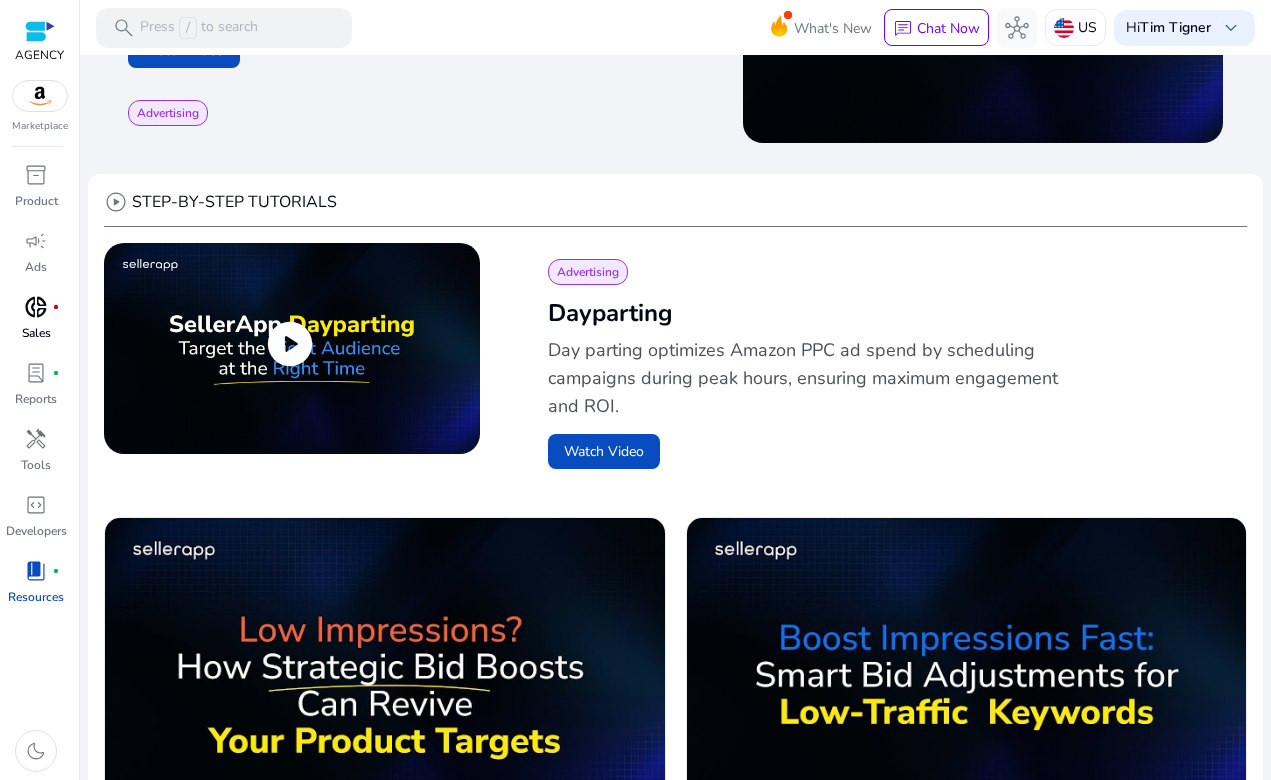 scroll, scrollTop: 0, scrollLeft: 0, axis: both 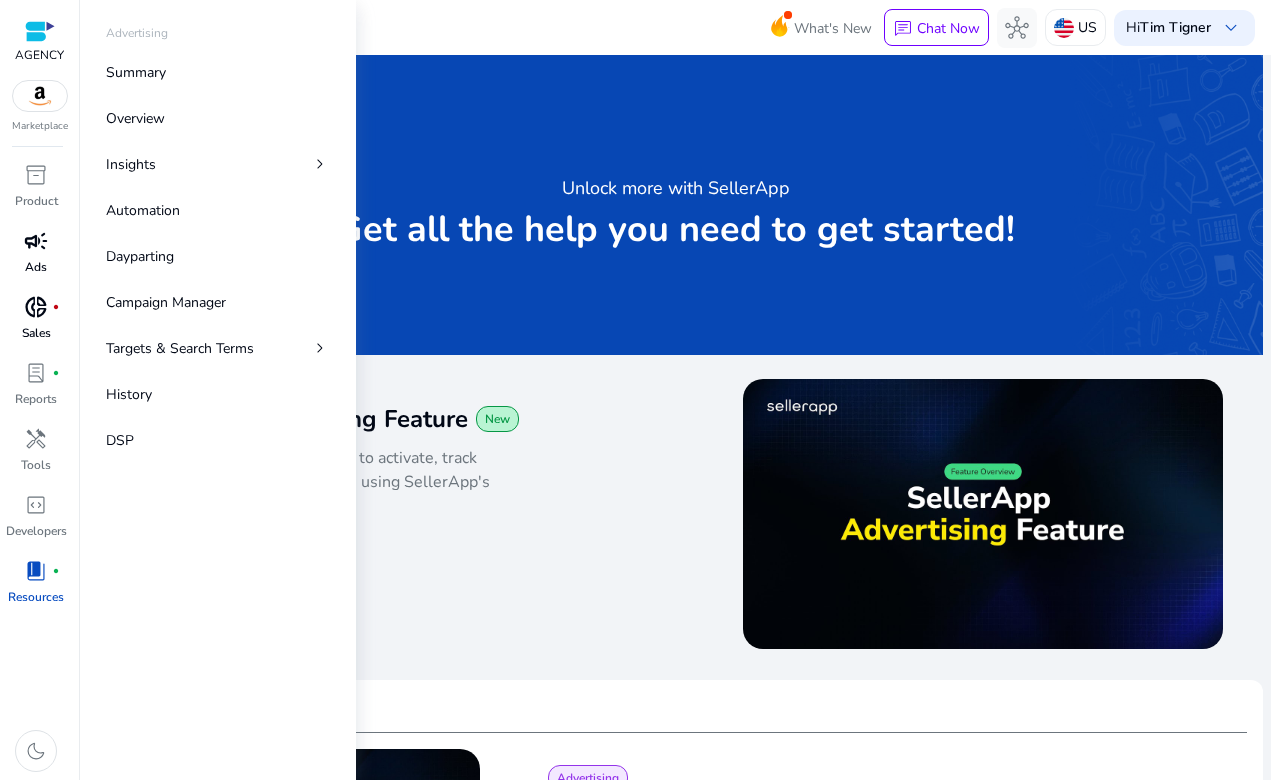 click on "campaign" at bounding box center (36, 241) 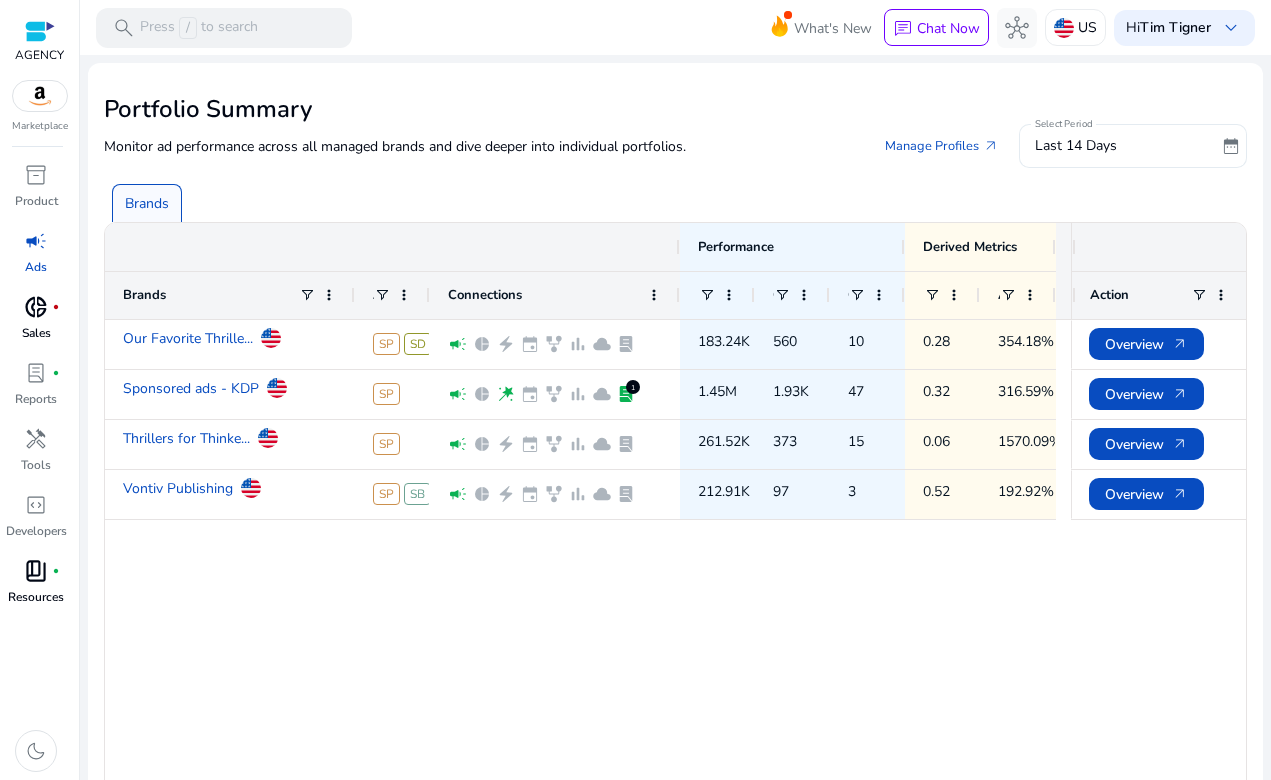 click on "date_range" 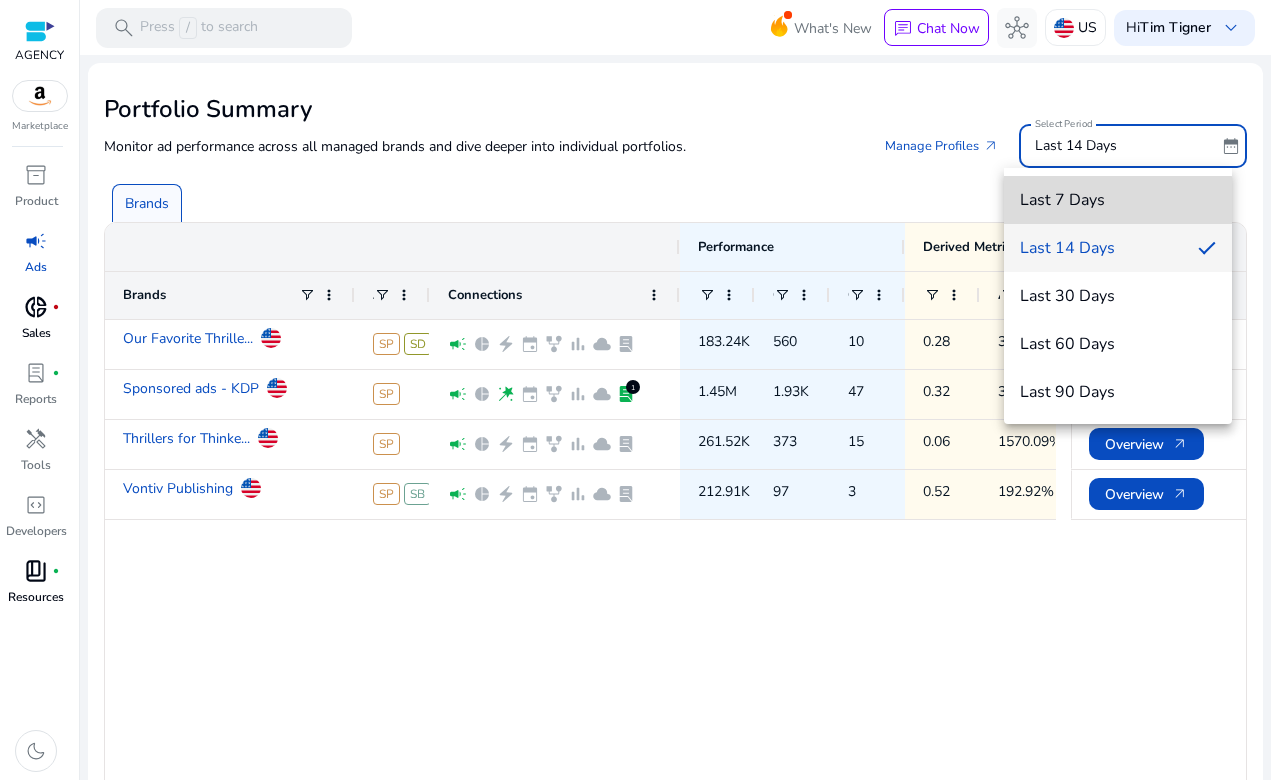 click on "Last 7 Days" at bounding box center [1118, 200] 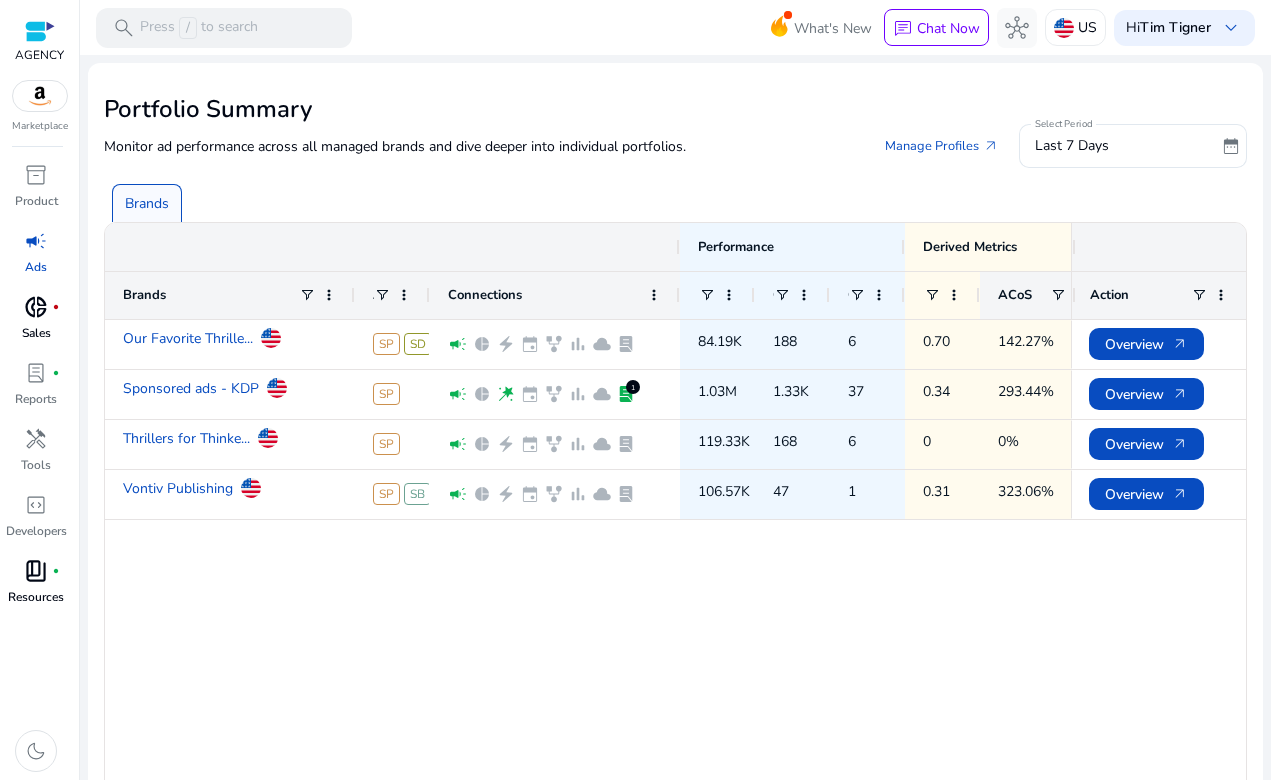 drag, startPoint x: 1055, startPoint y: 289, endPoint x: 1105, endPoint y: 290, distance: 50.01 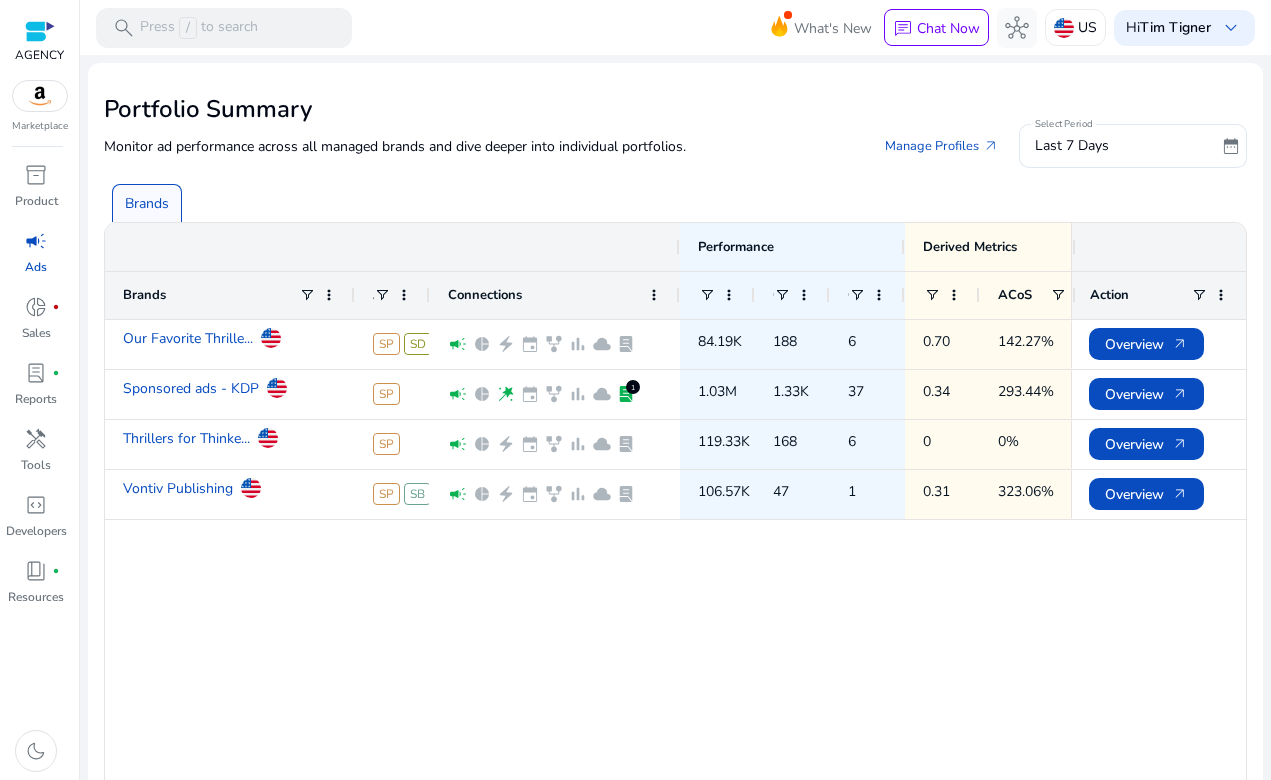 scroll, scrollTop: 0, scrollLeft: 0, axis: both 